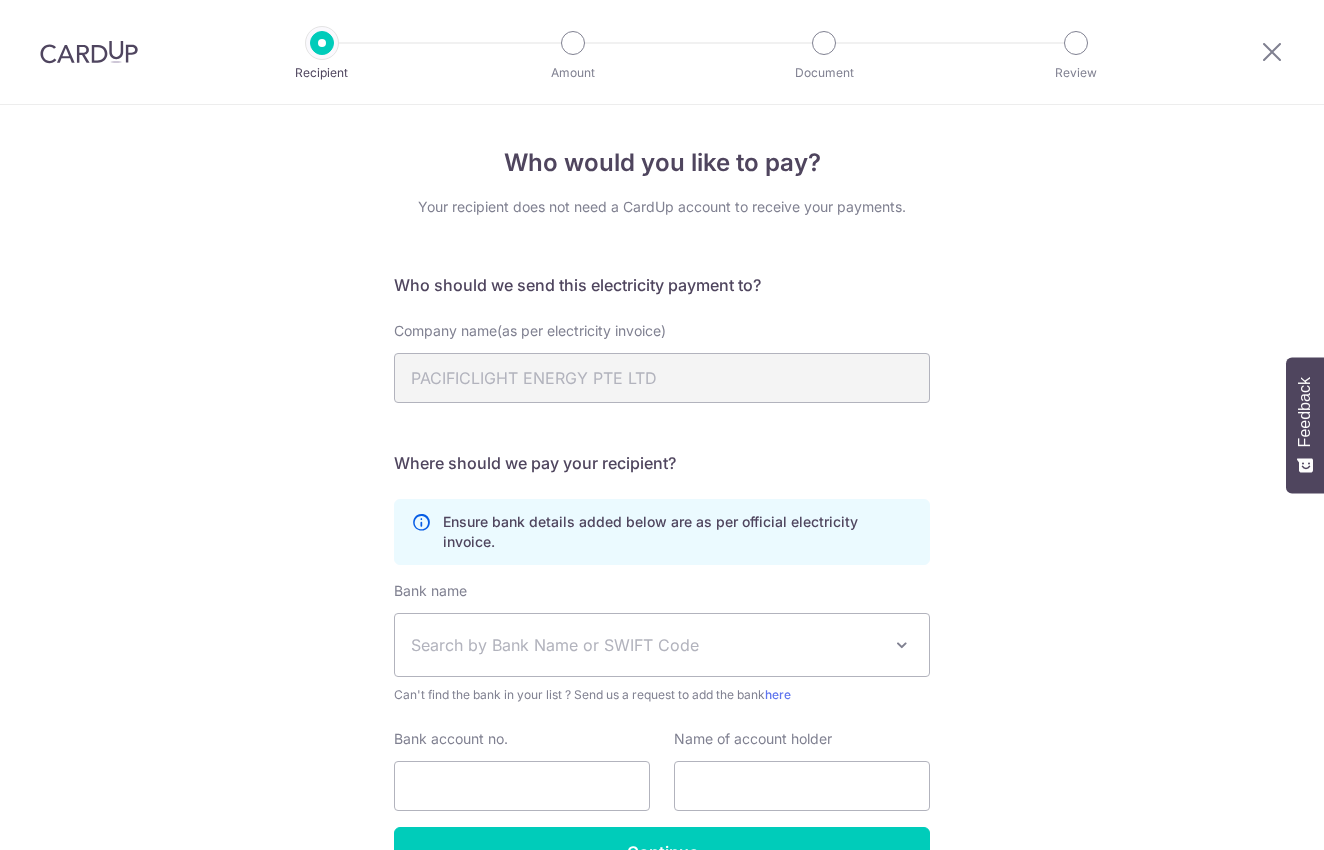 scroll, scrollTop: 0, scrollLeft: 0, axis: both 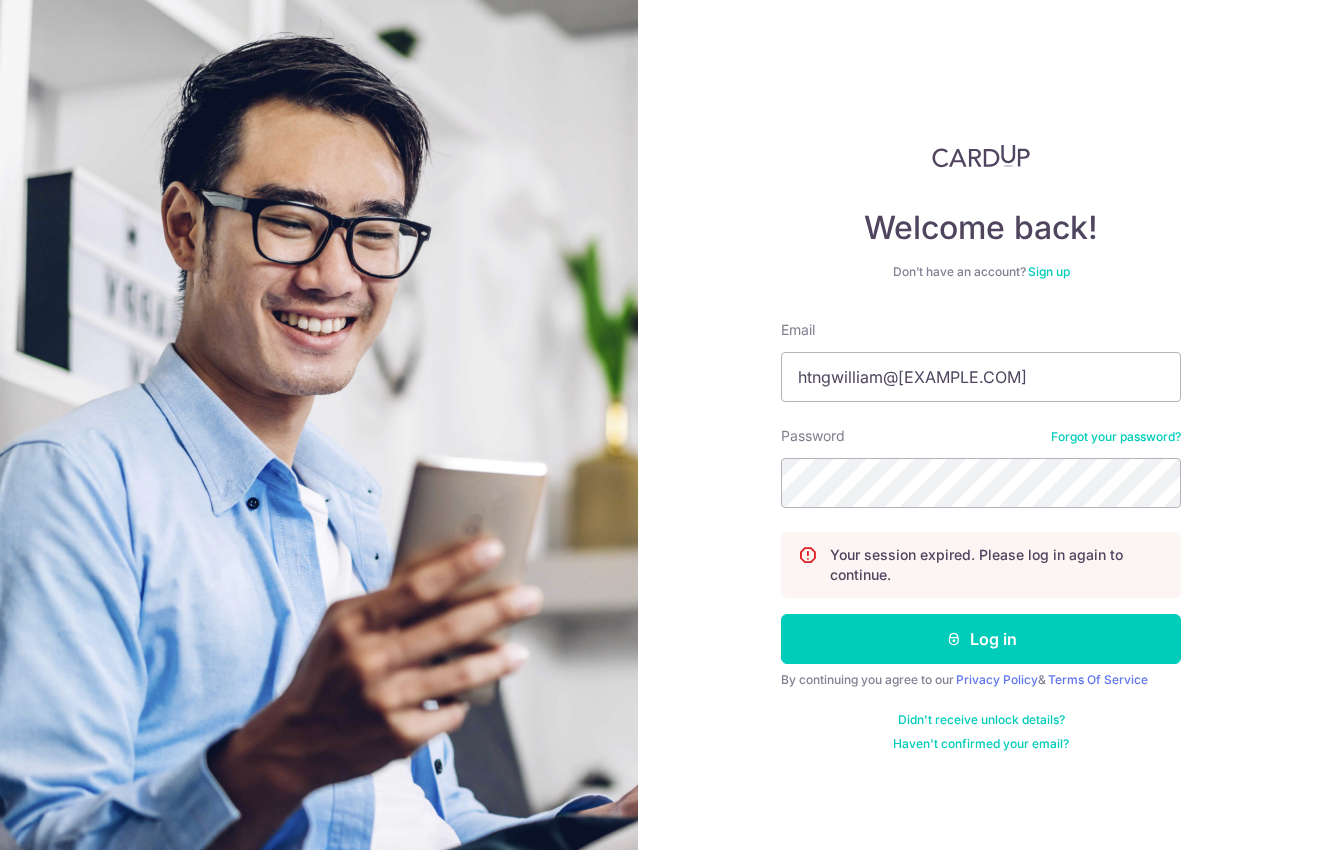 type on "[EMAIL]" 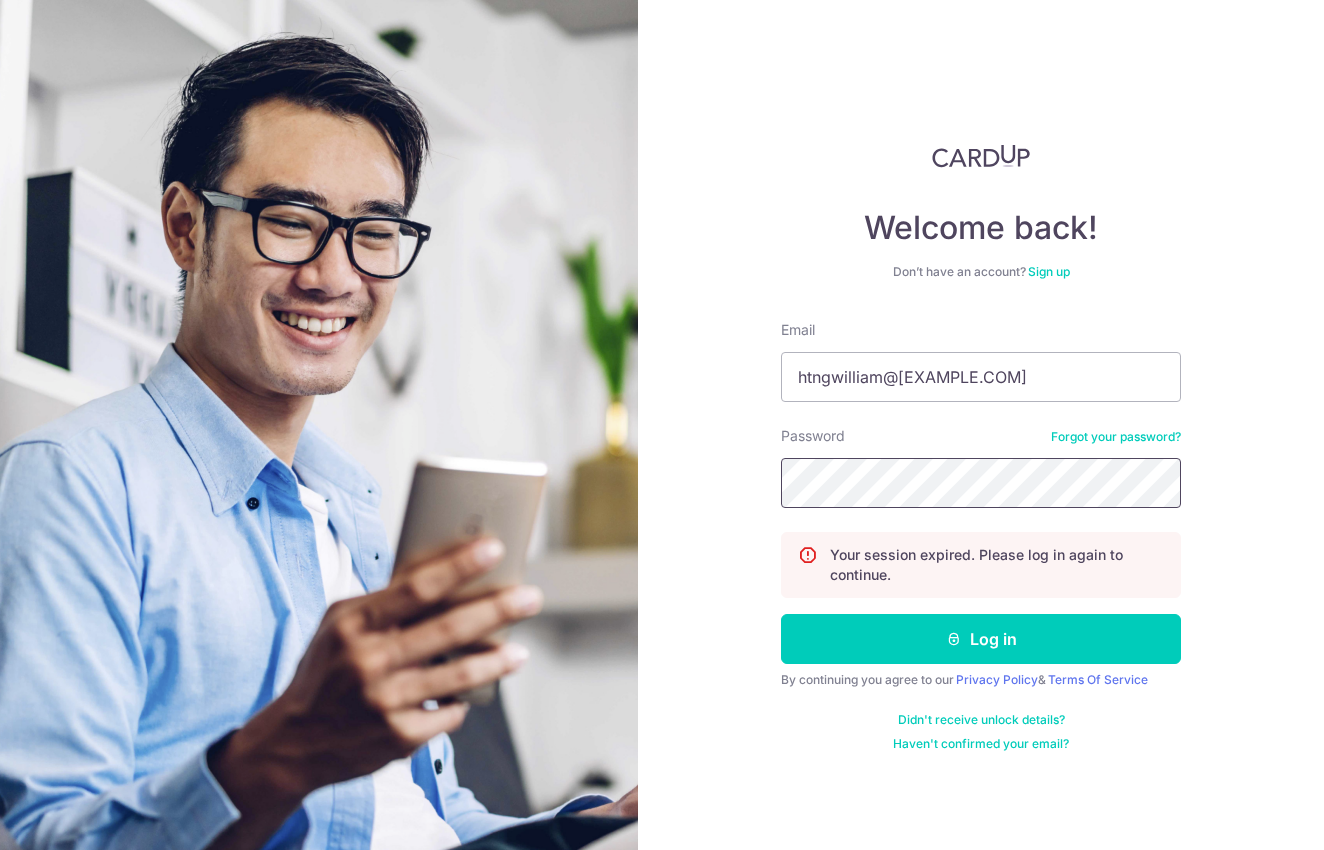click on "Log in" at bounding box center [981, 639] 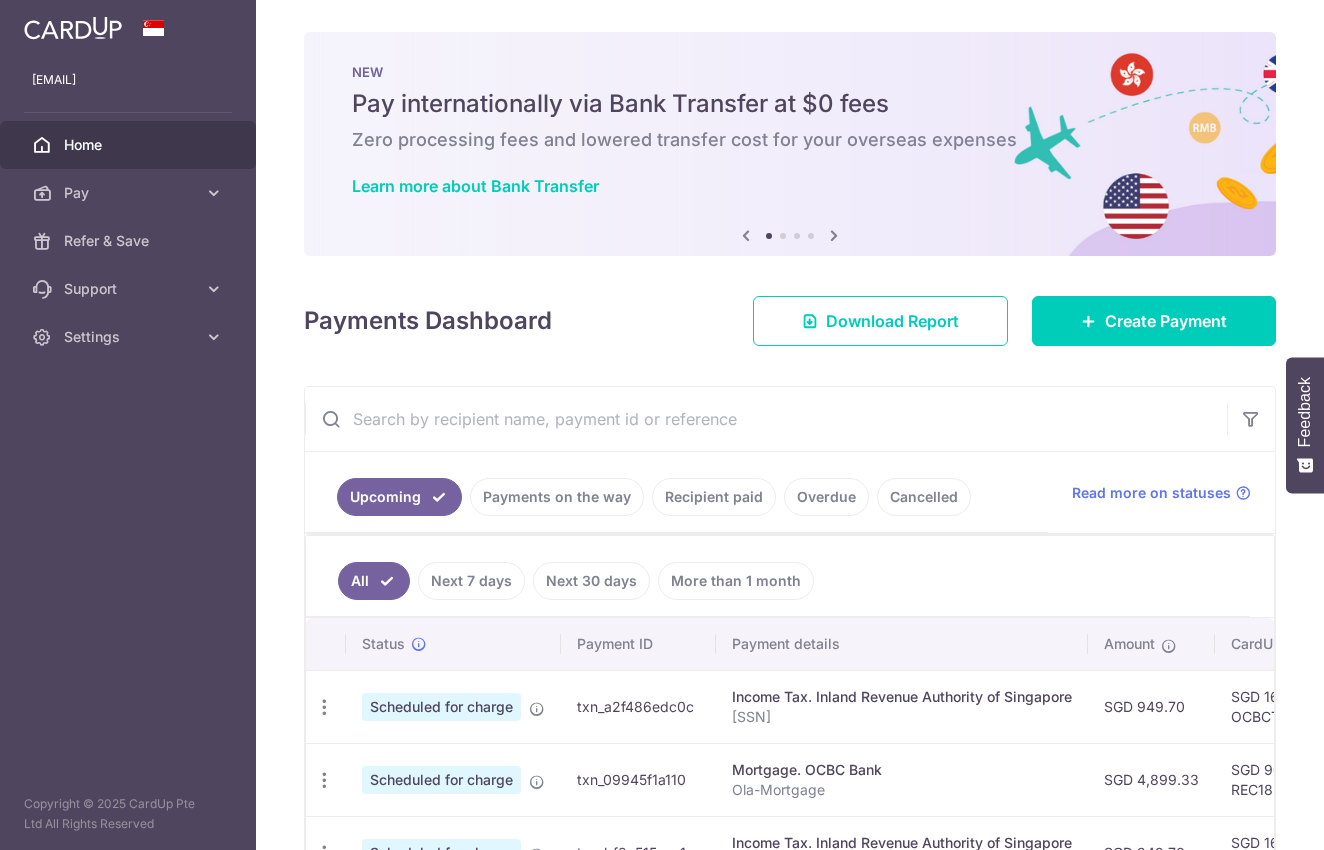 scroll, scrollTop: 0, scrollLeft: 0, axis: both 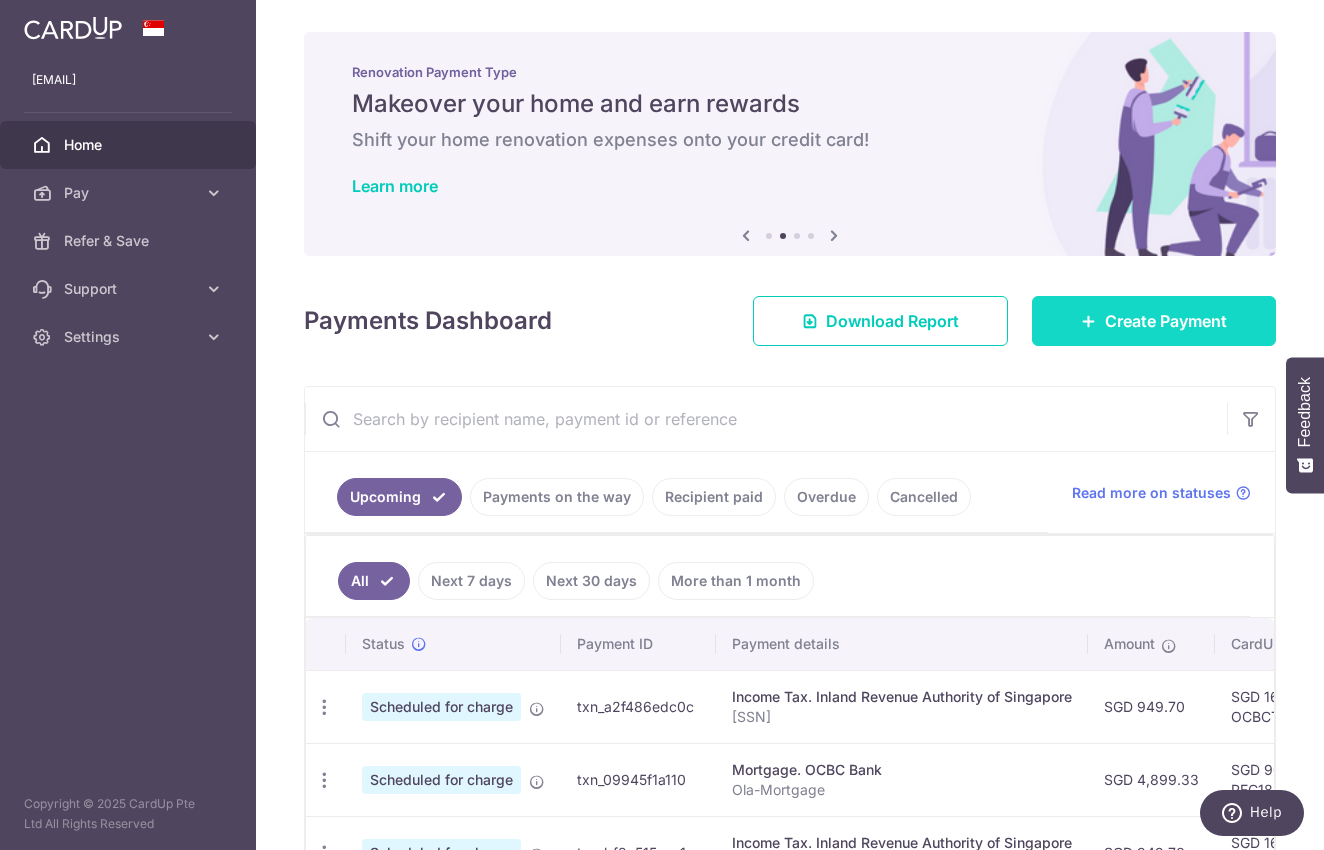 click on "Create Payment" at bounding box center [1166, 321] 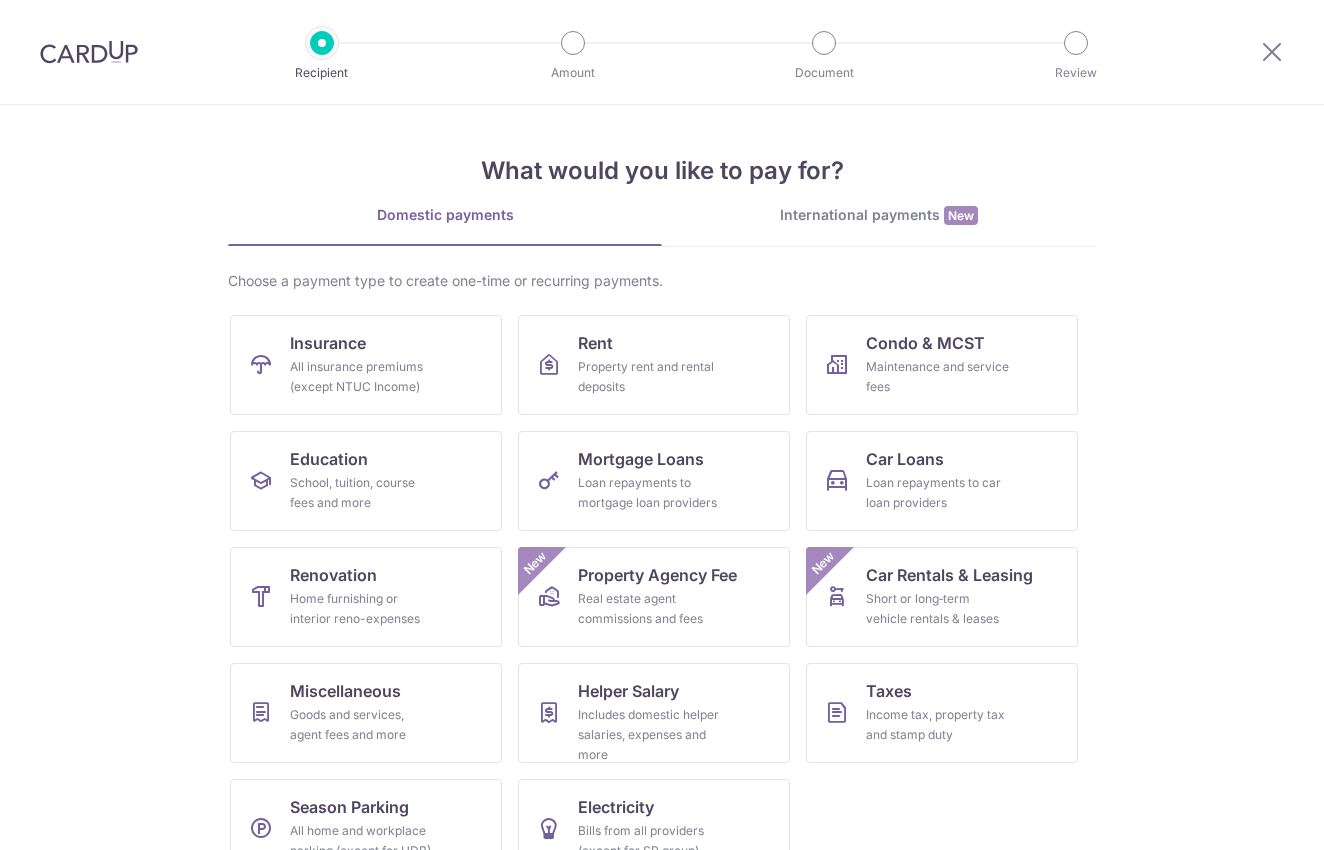 scroll, scrollTop: 0, scrollLeft: 0, axis: both 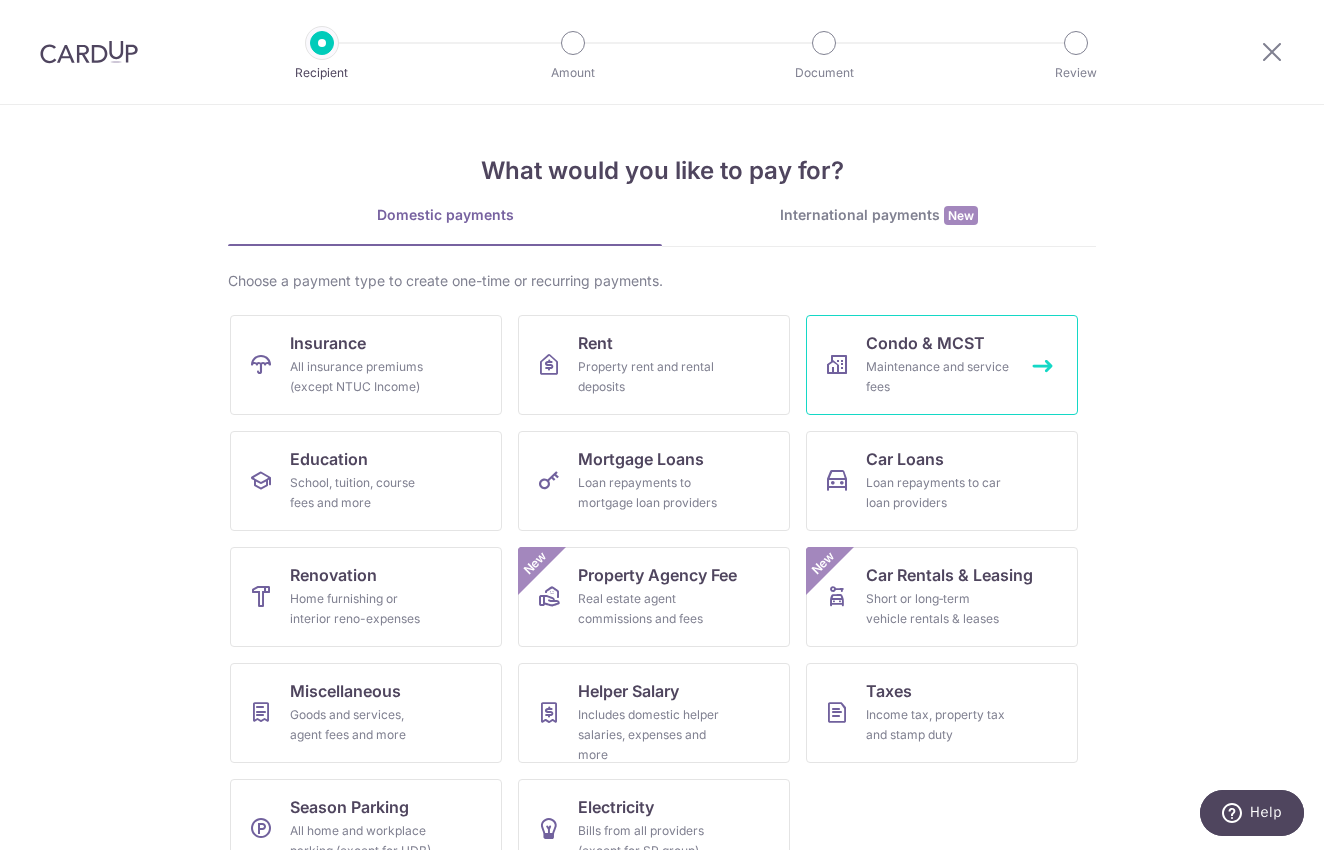 click on "Maintenance and service fees" at bounding box center [938, 377] 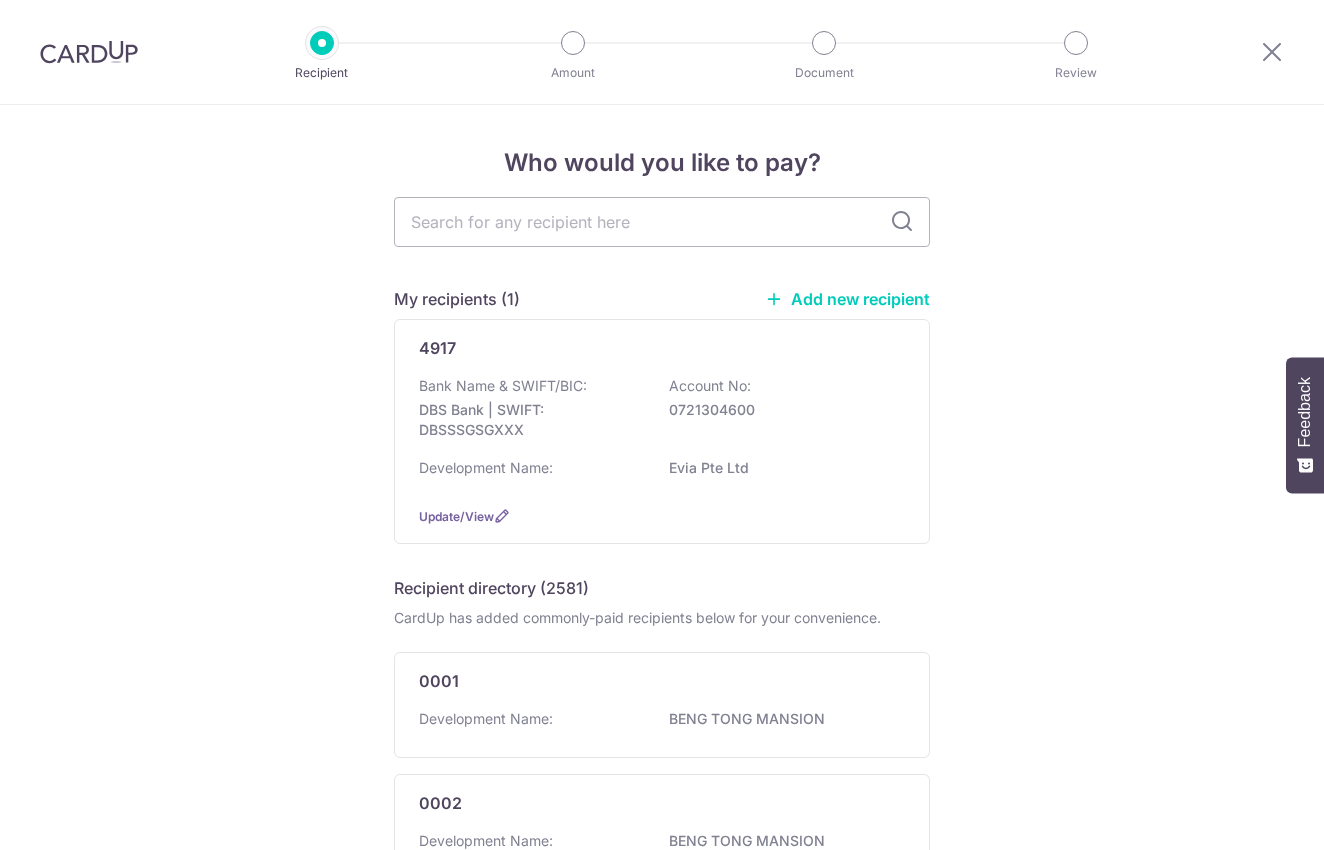 scroll, scrollTop: 0, scrollLeft: 0, axis: both 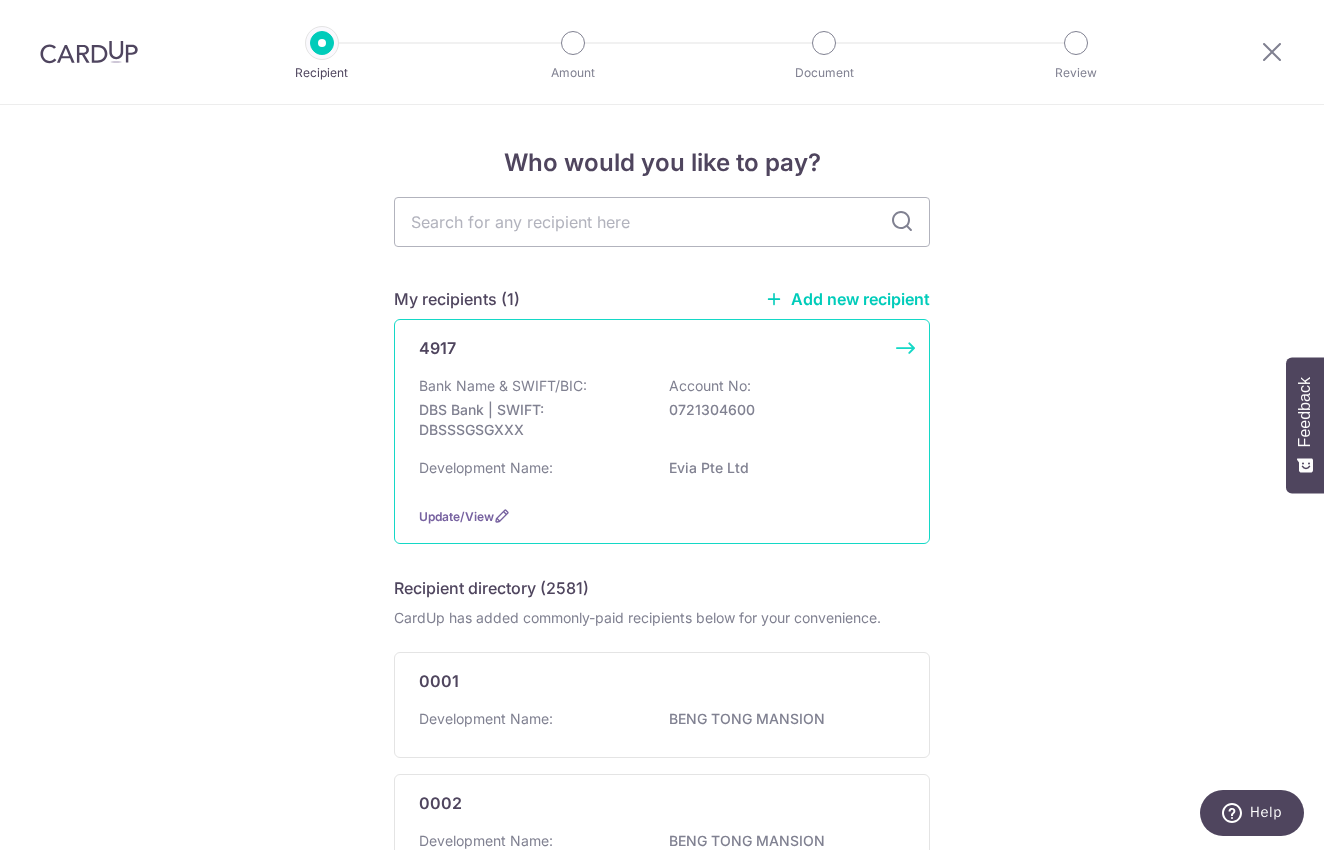 click on "Development Name:
Evia Pte Ltd" at bounding box center [662, 474] 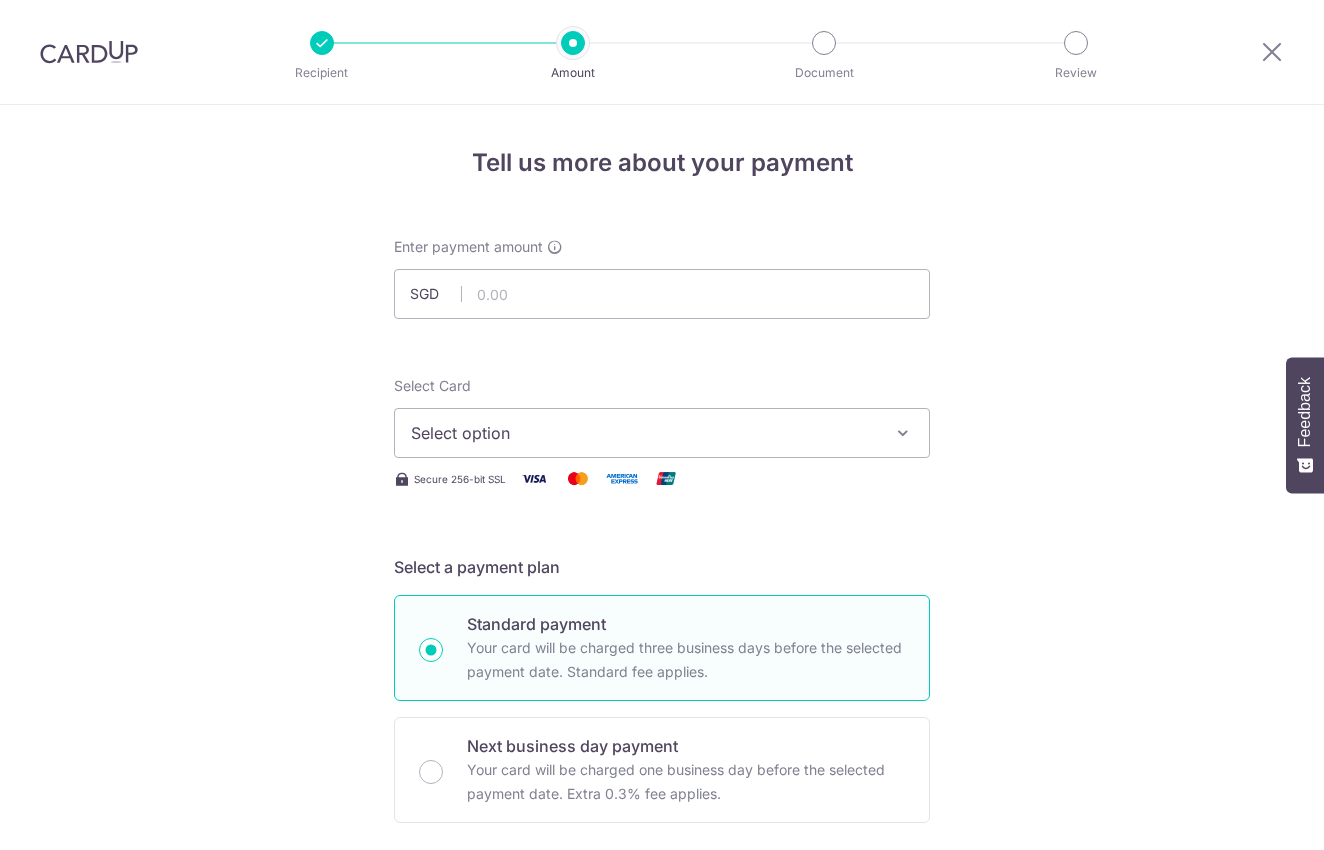 scroll, scrollTop: 0, scrollLeft: 0, axis: both 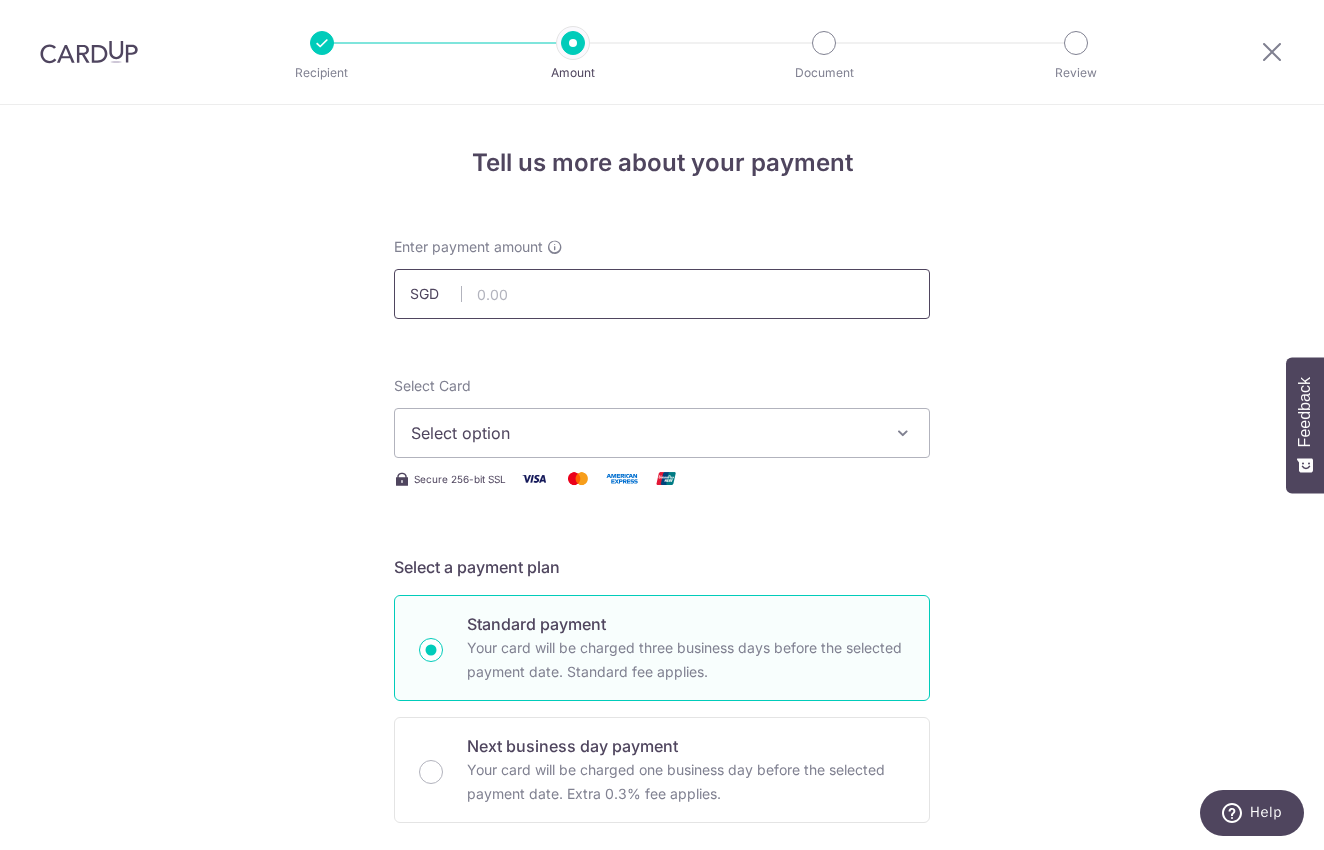 click at bounding box center (662, 294) 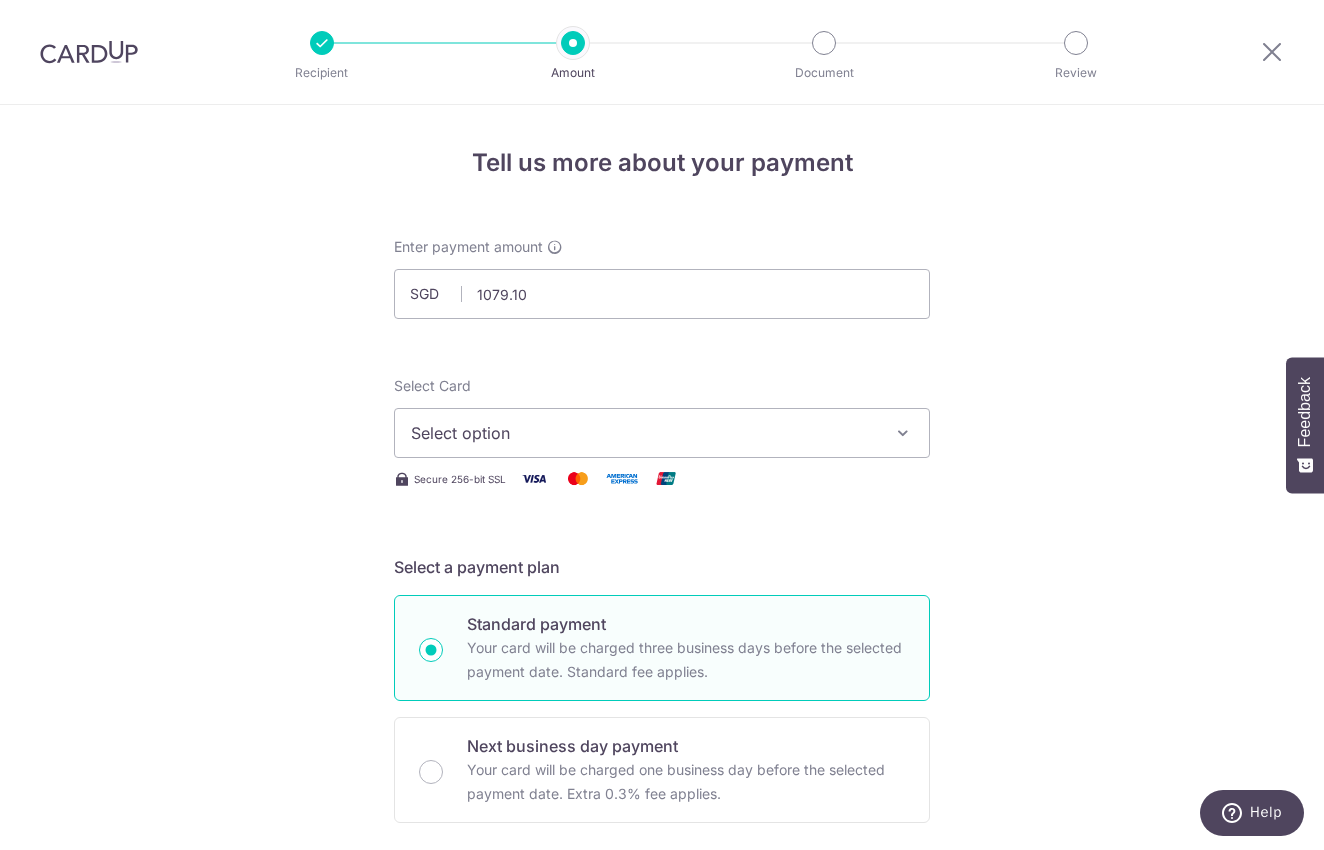 type on "1,079.10" 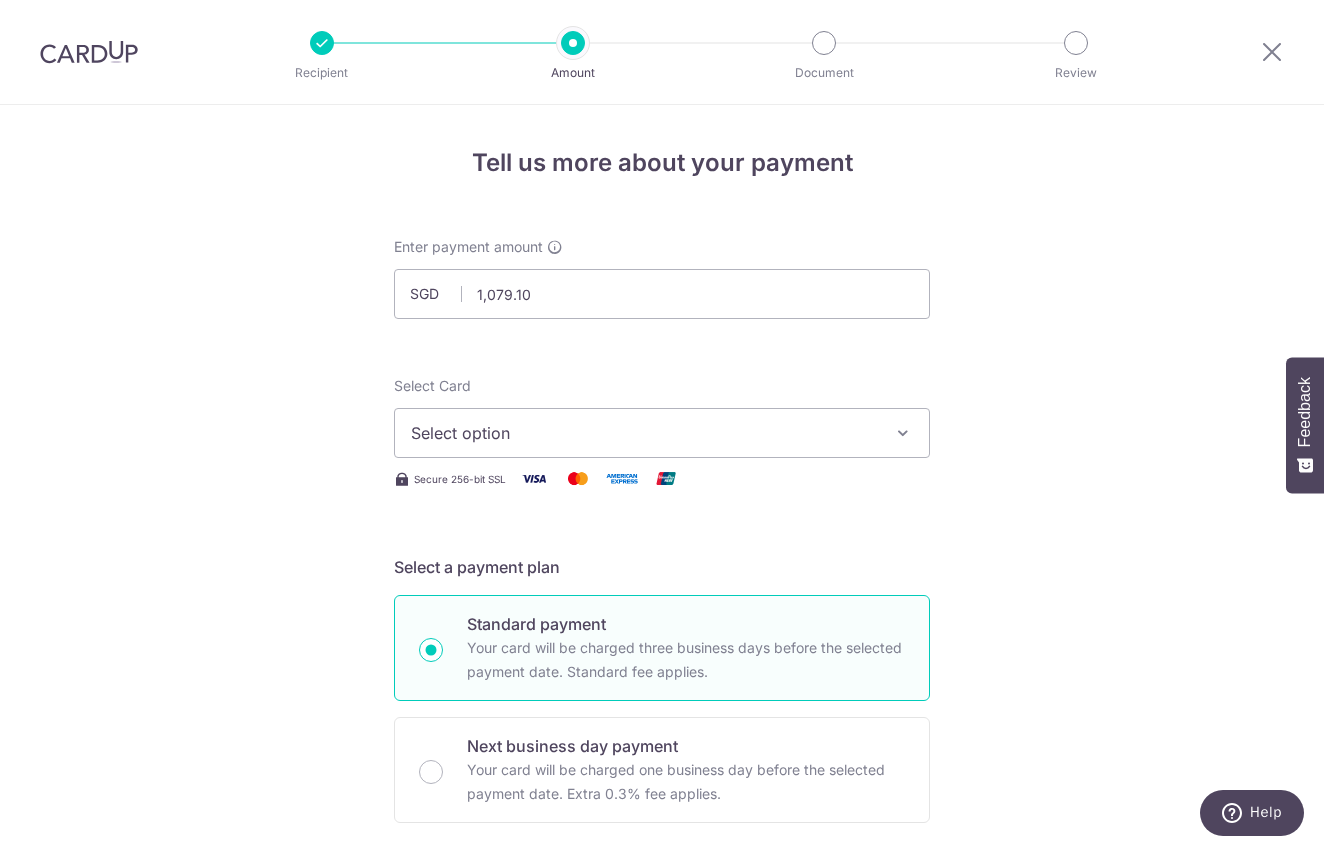 click on "Enter payment amount
SGD
1,079.10
1079.10
Select Card
Select option
Add credit card
Your Cards
**** 7068
Secure 256-bit SSL
Text
New card details
Card
Secure 256-bit SSL" at bounding box center (662, 1028) 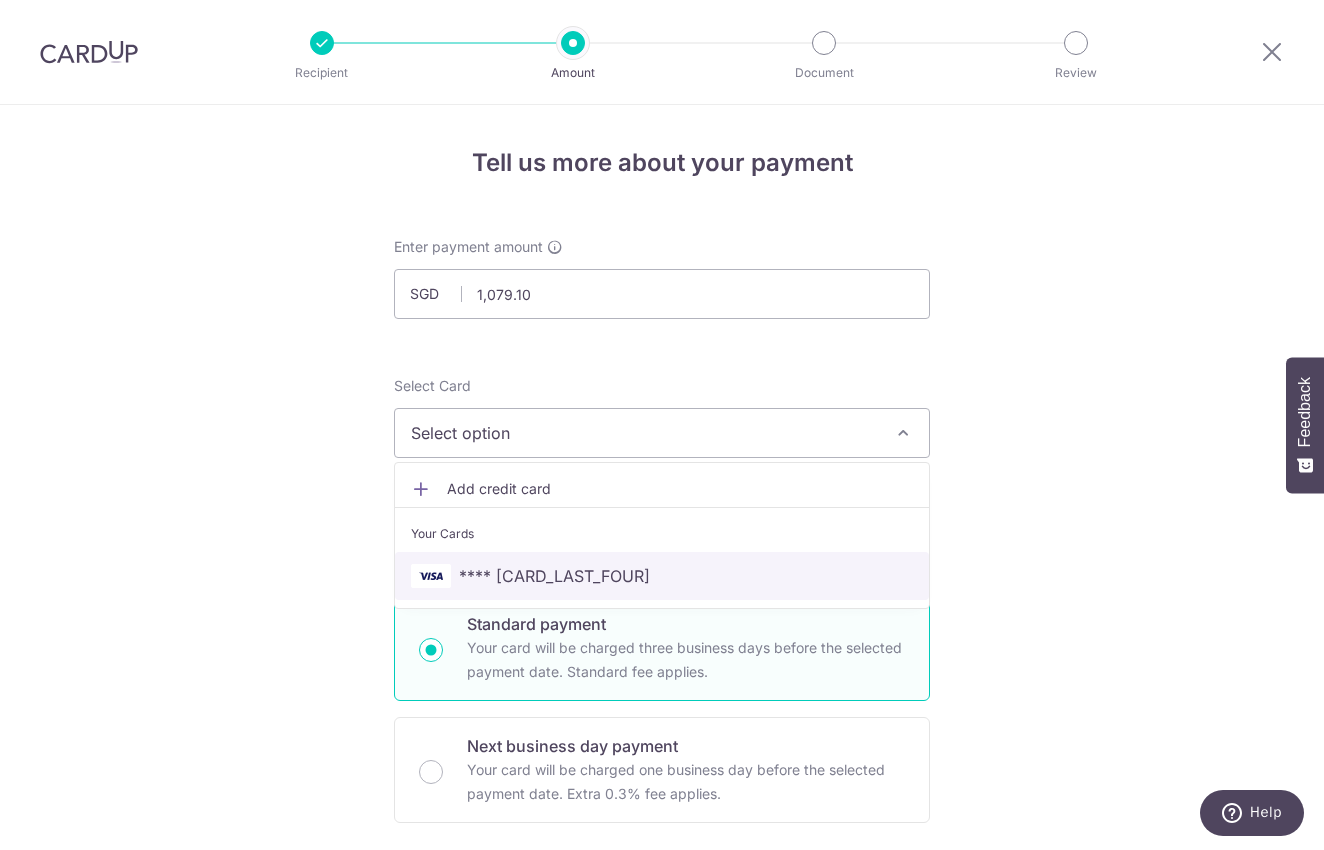 click on "**** [CARD]" at bounding box center [662, 576] 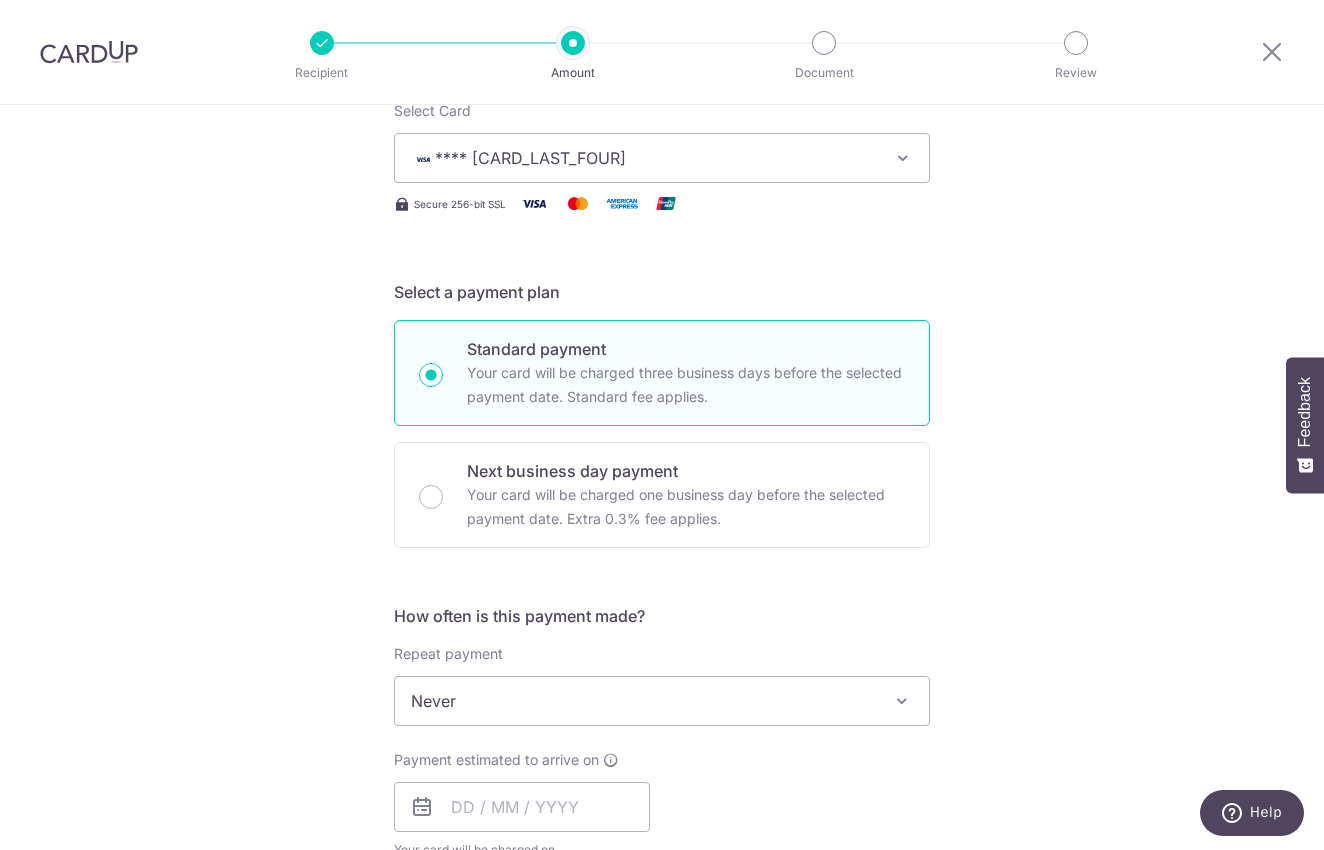 scroll, scrollTop: 382, scrollLeft: 0, axis: vertical 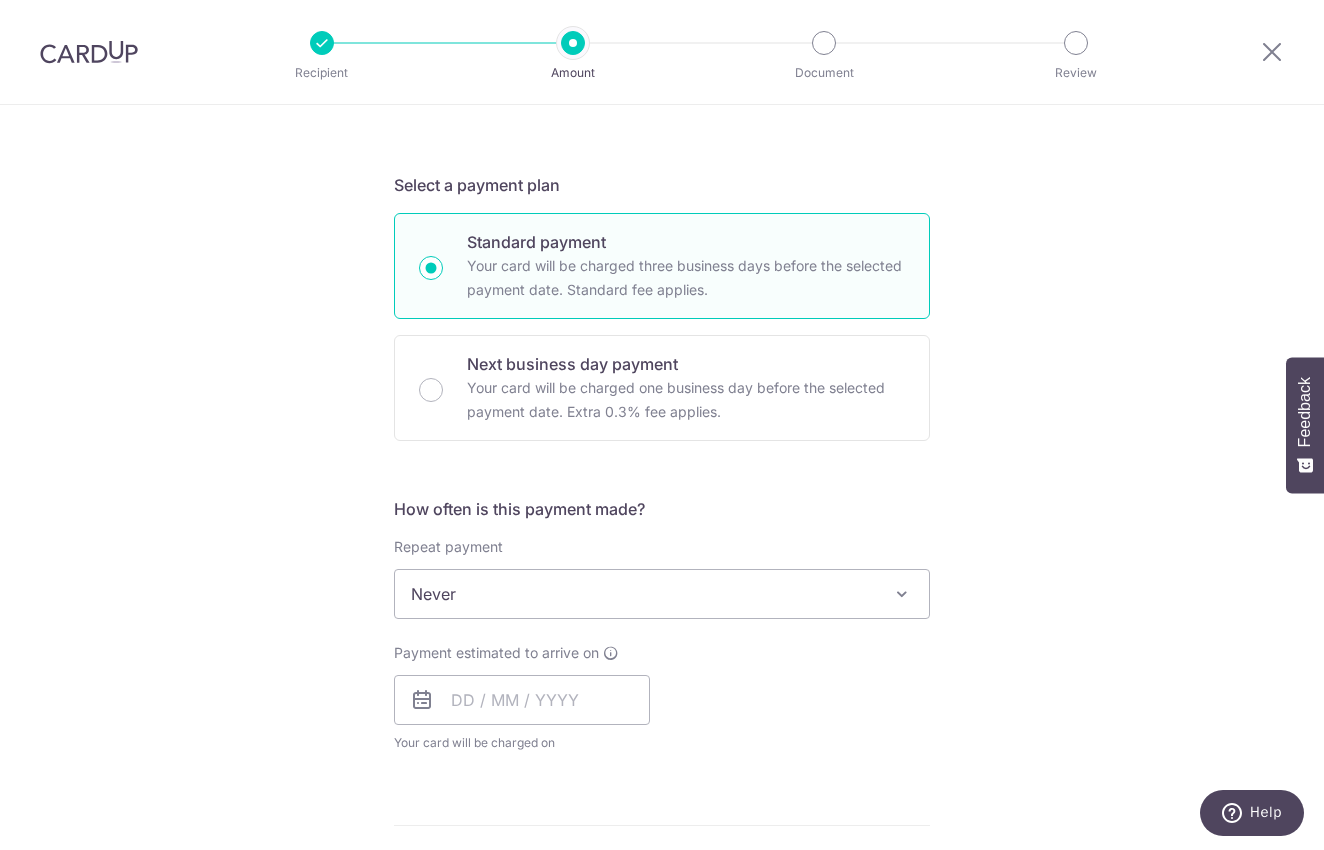click on "Never" at bounding box center [662, 594] 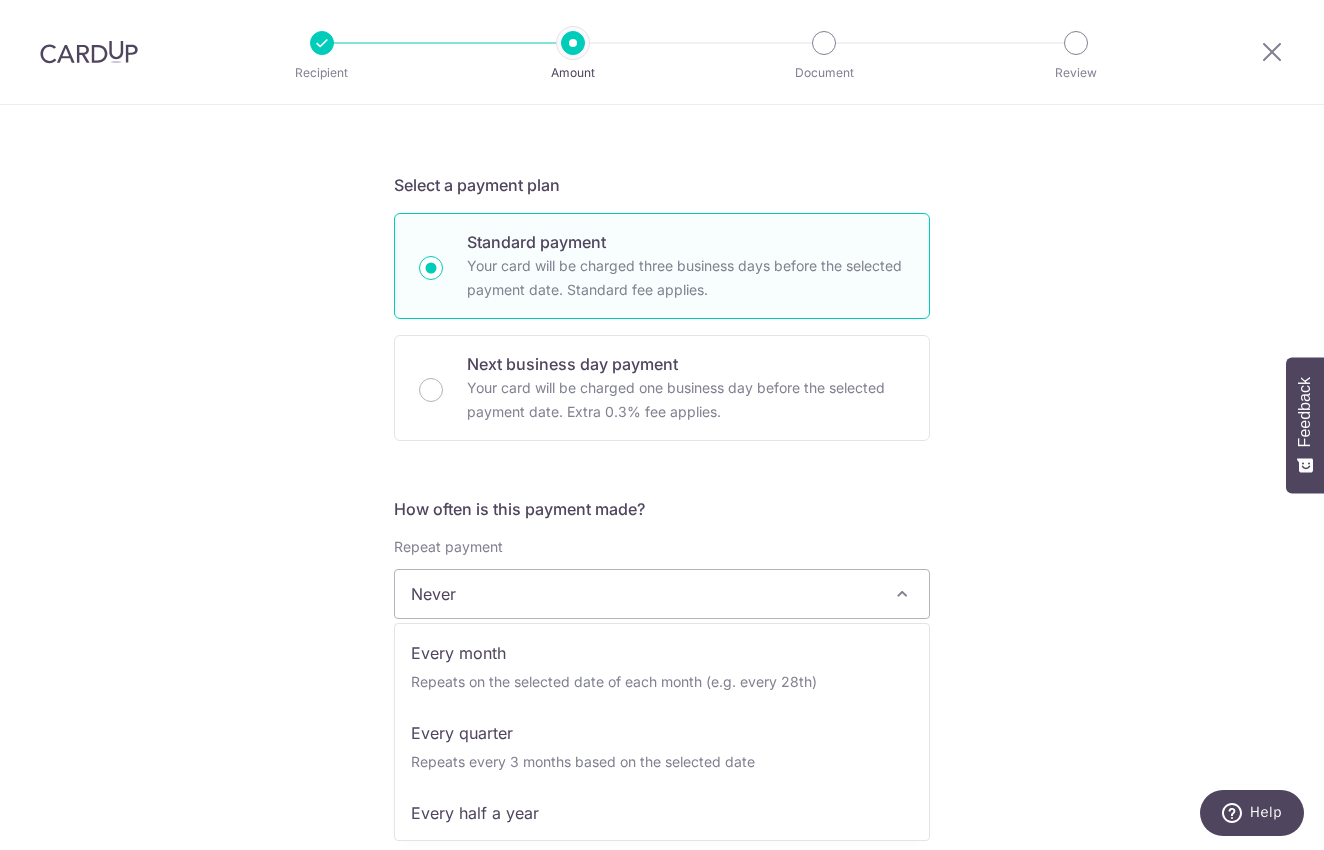 scroll, scrollTop: 169, scrollLeft: 0, axis: vertical 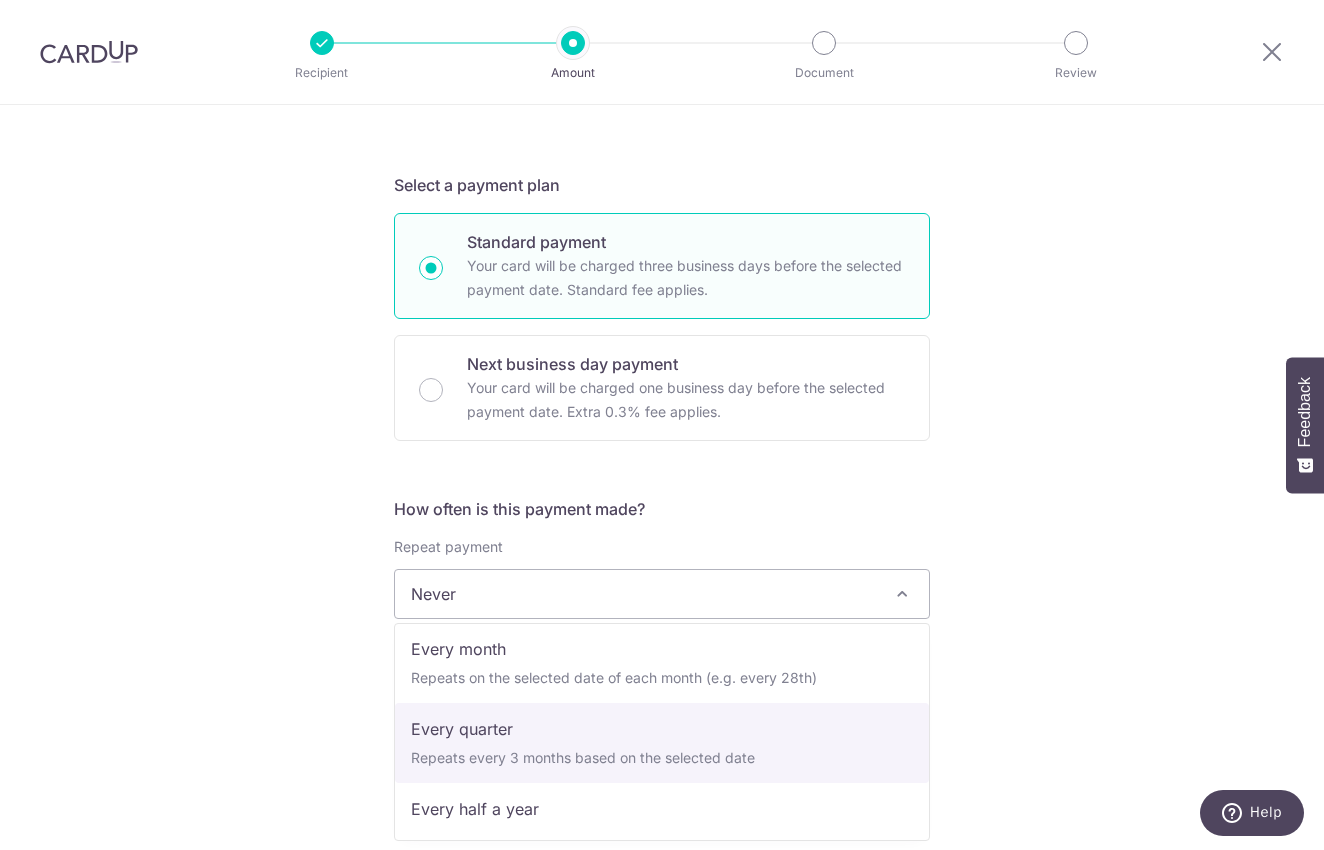 select on "4" 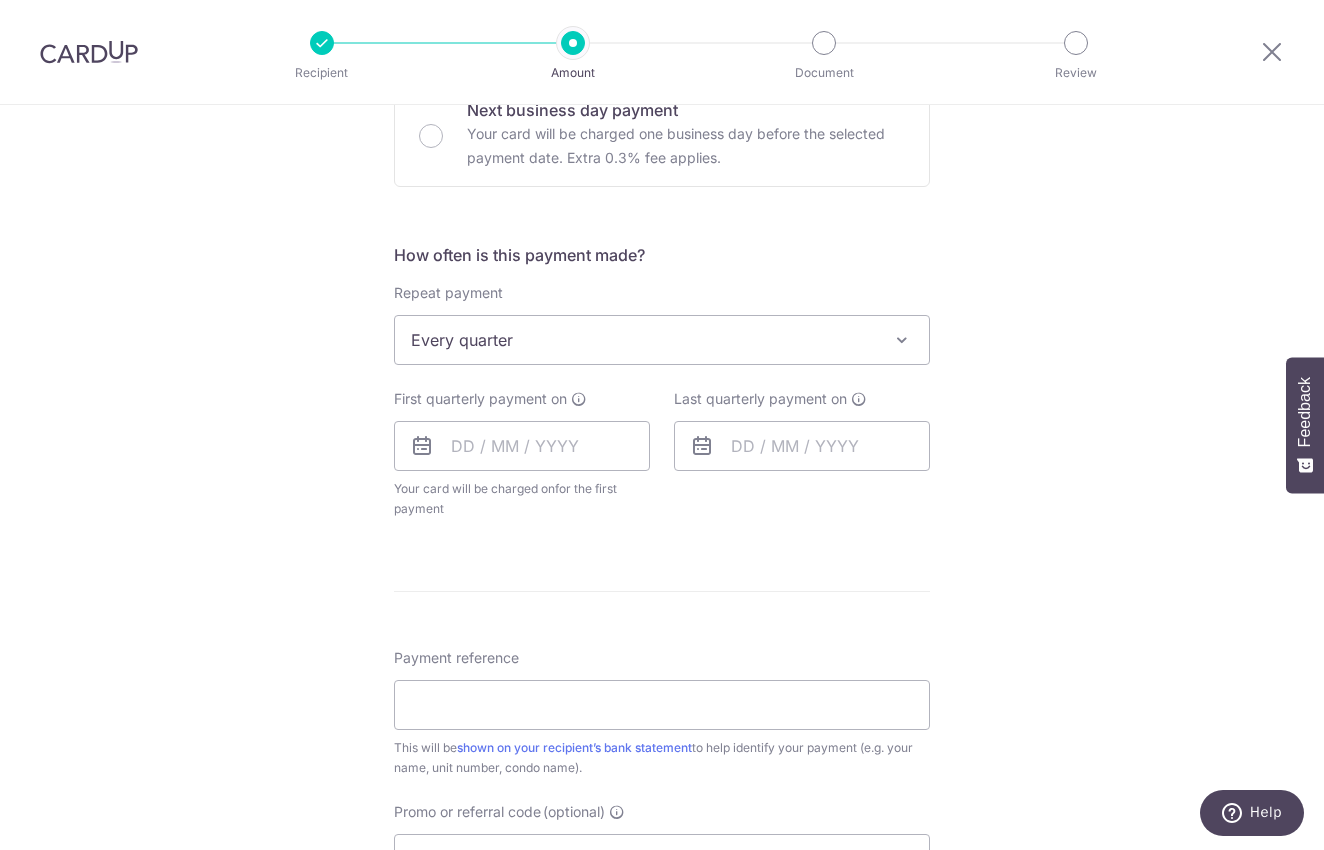 scroll, scrollTop: 709, scrollLeft: 0, axis: vertical 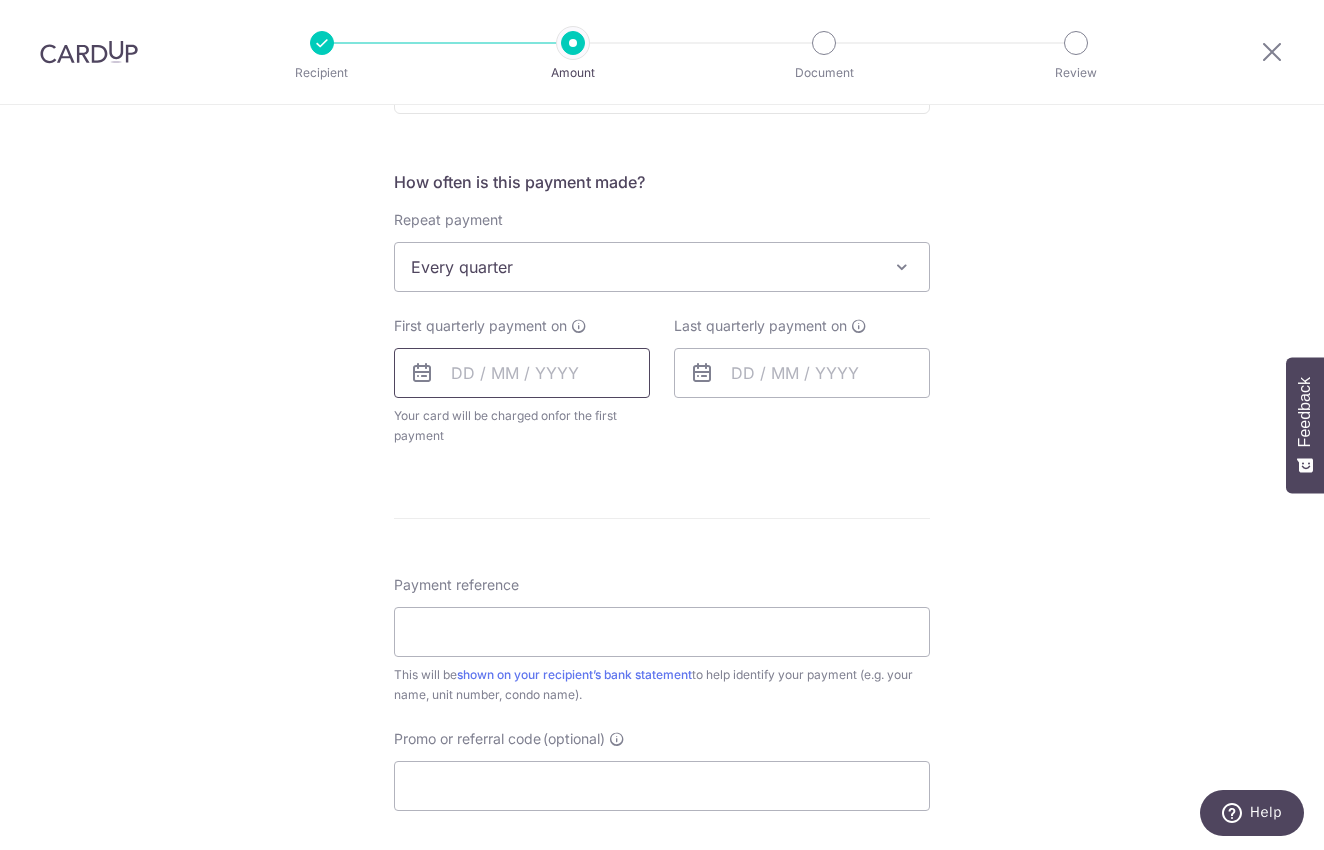 click at bounding box center [522, 373] 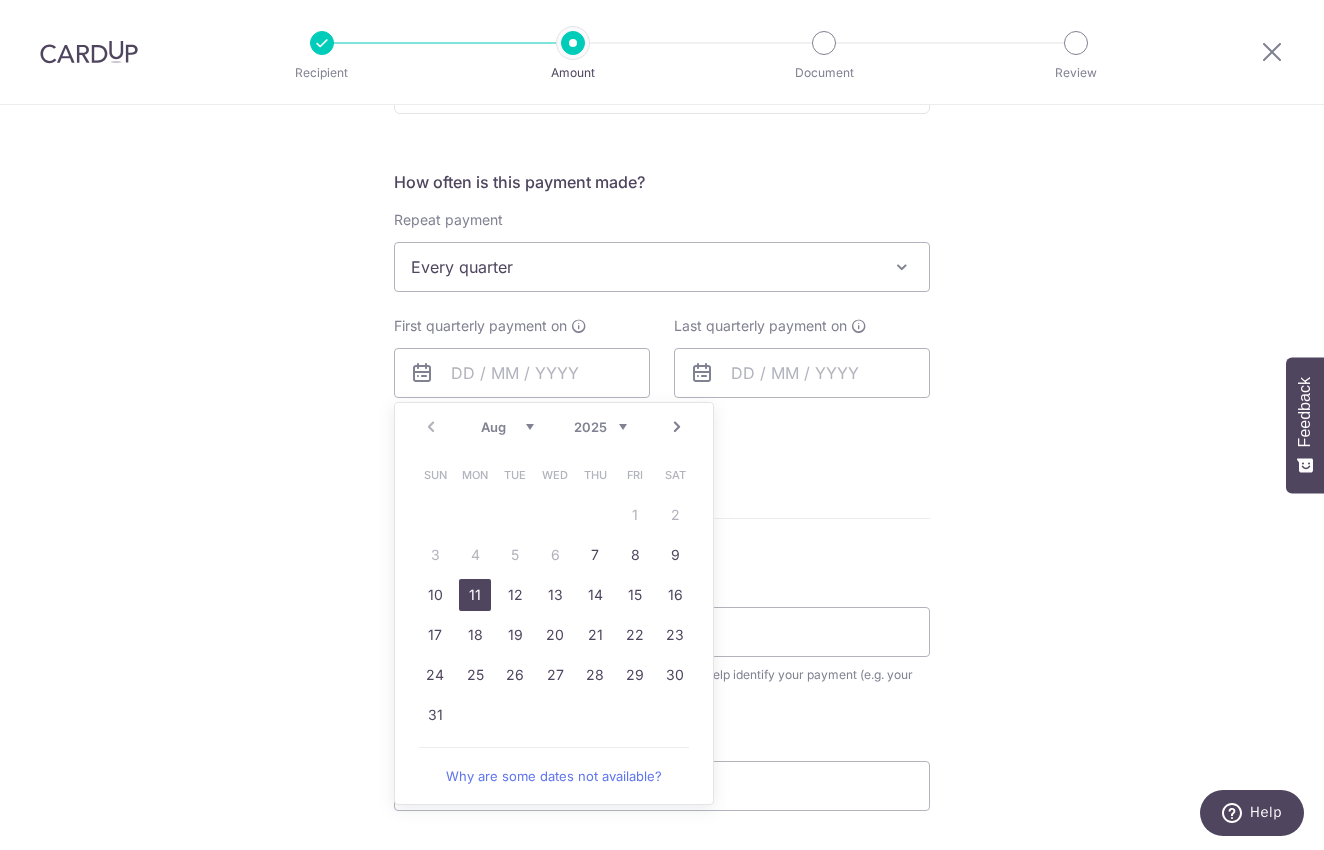 click on "11" at bounding box center [475, 595] 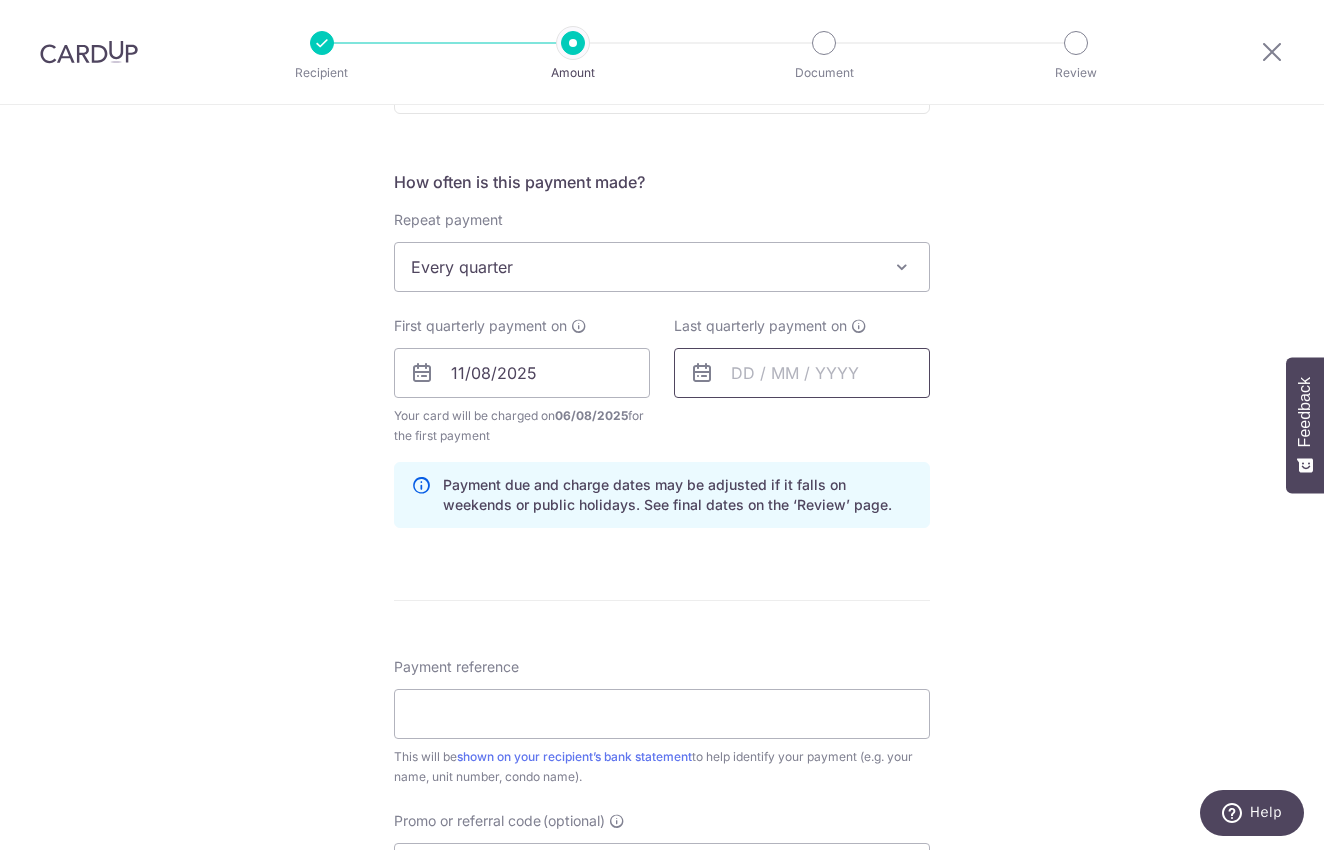 click at bounding box center [802, 373] 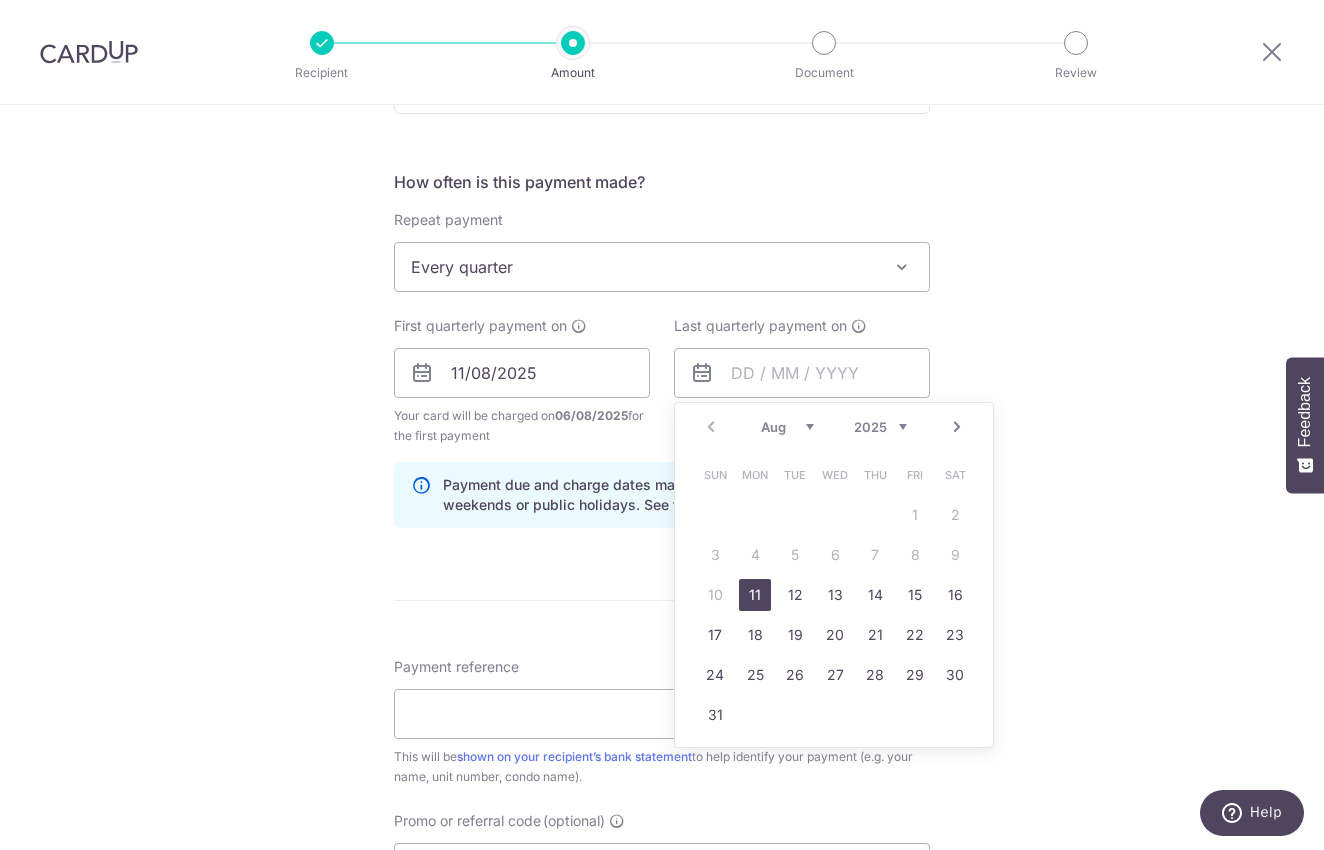 click on "2025 2026 2027 2028 2029 2030 2031 2032 2033 2034 2035" at bounding box center [880, 427] 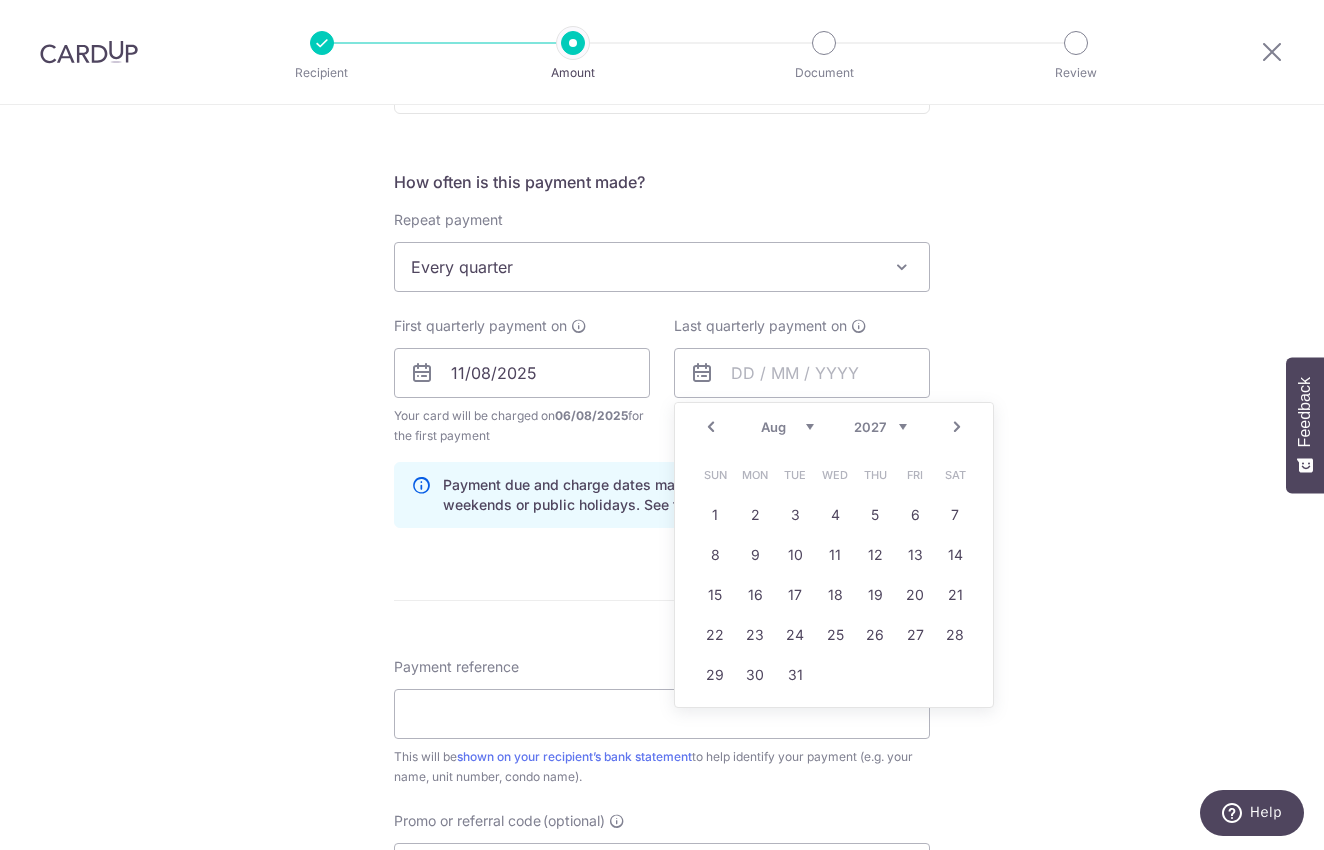 click on "2025 2026 2027 2028 2029 2030 2031 2032 2033 2034 2035" at bounding box center [880, 427] 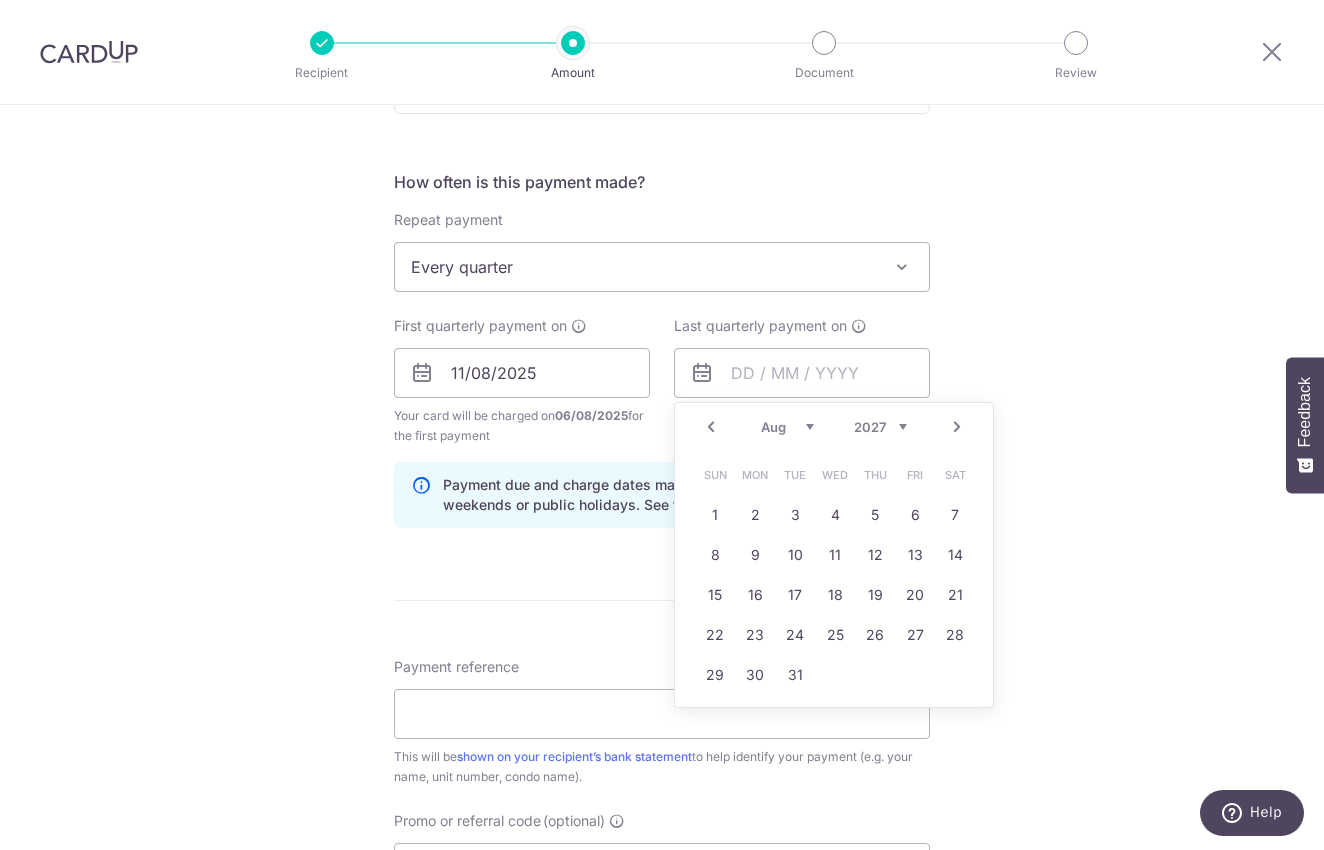 click on "Jan Feb Mar Apr May Jun Jul Aug Sep Oct Nov Dec" at bounding box center [787, 427] 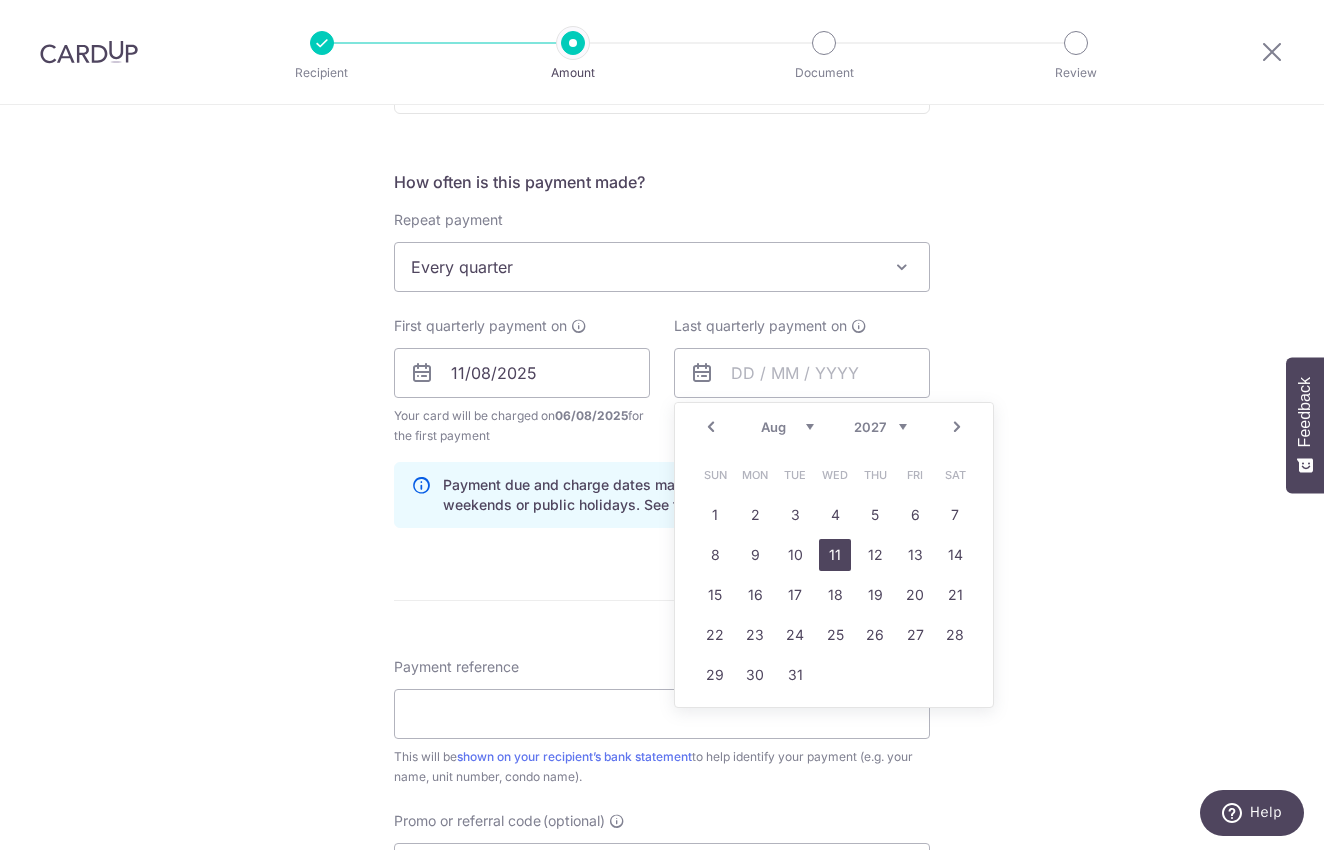 click on "11" at bounding box center (835, 555) 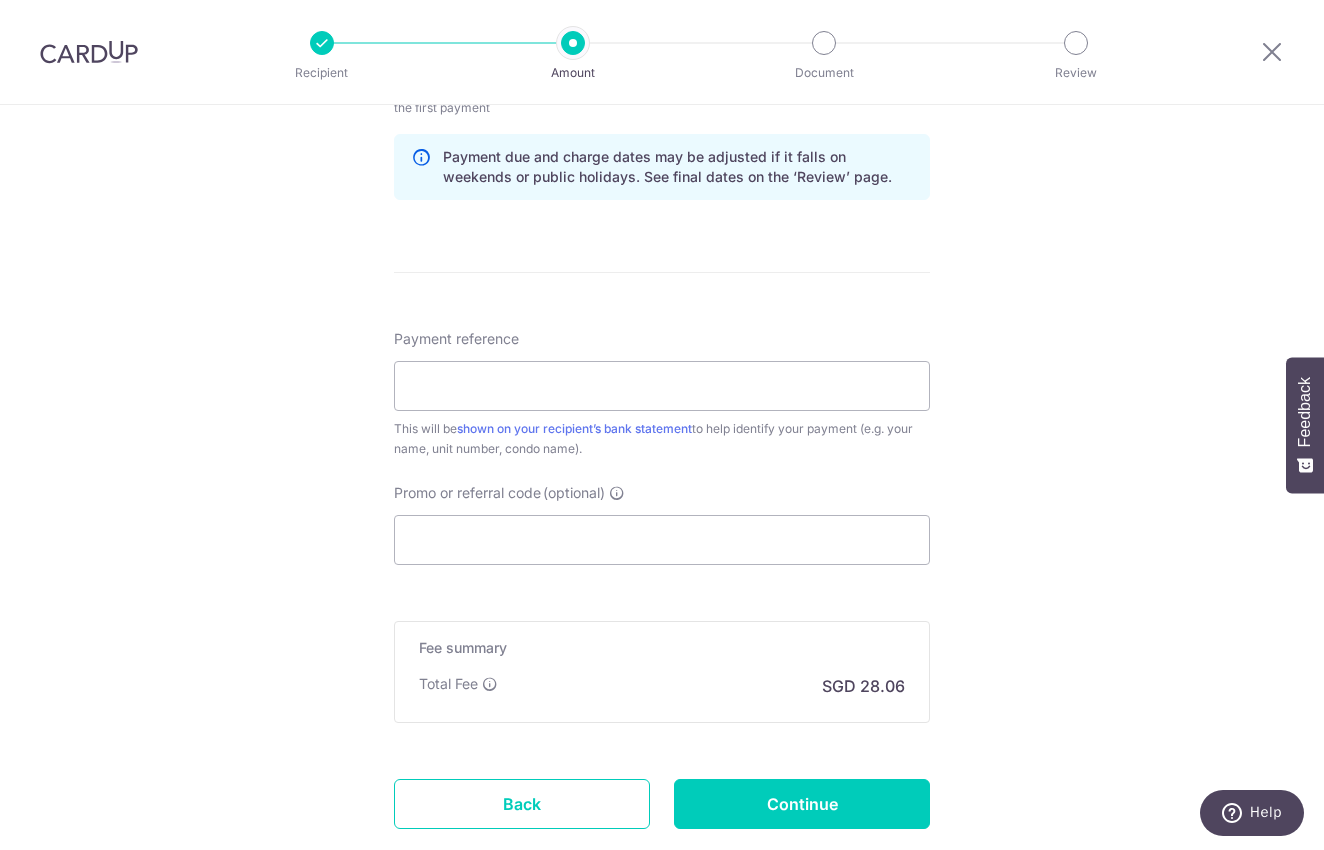 scroll, scrollTop: 1040, scrollLeft: 0, axis: vertical 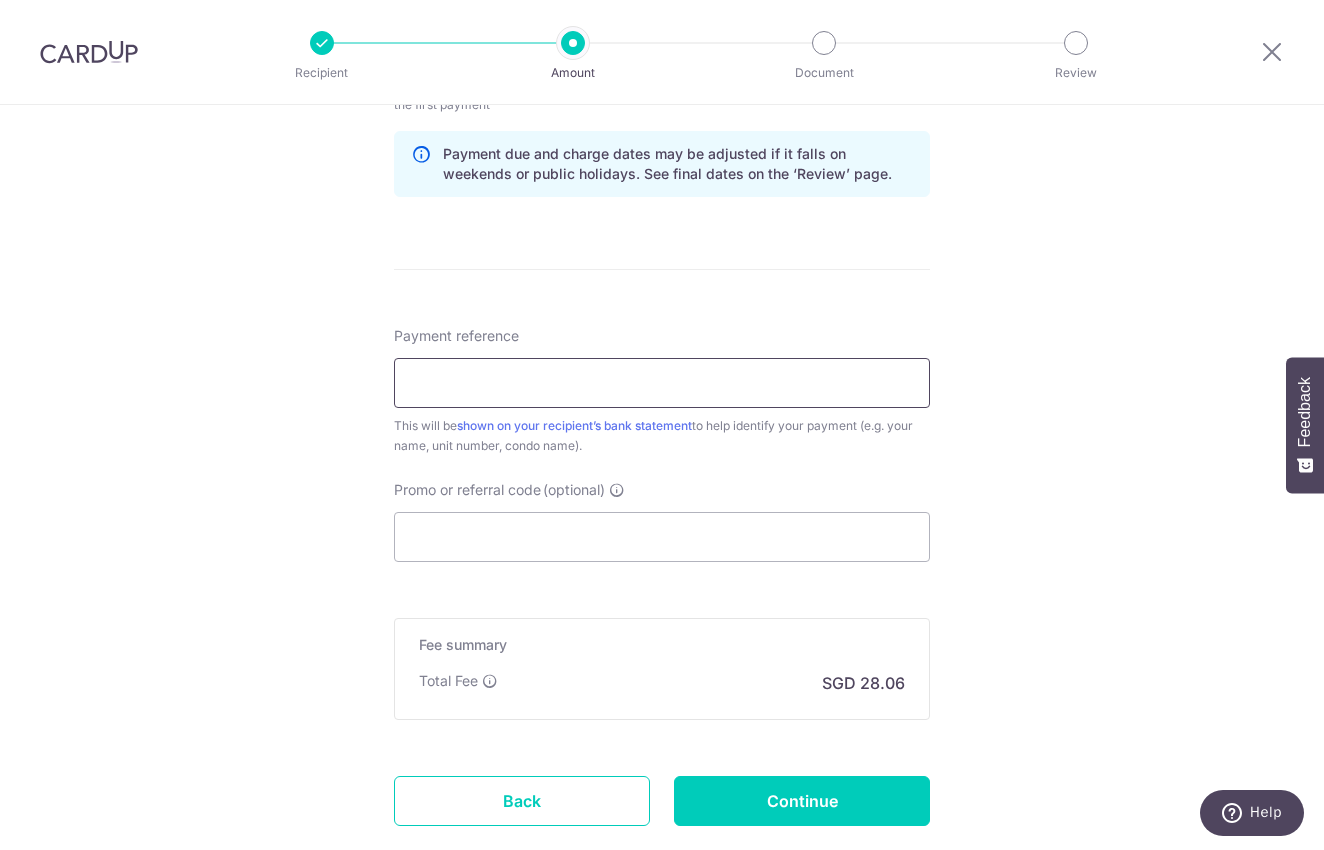 click on "Payment reference" at bounding box center [662, 383] 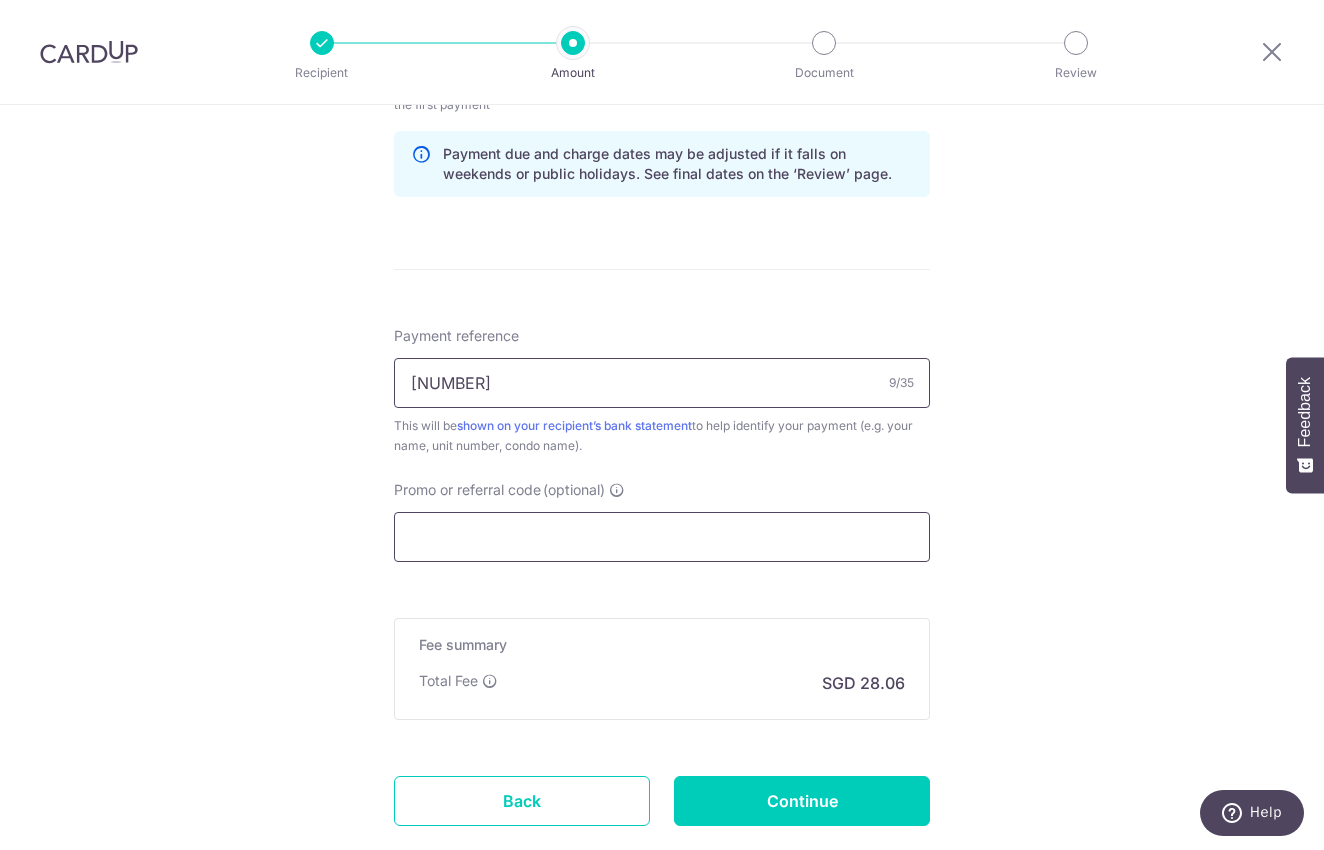 type on "80 #04-24" 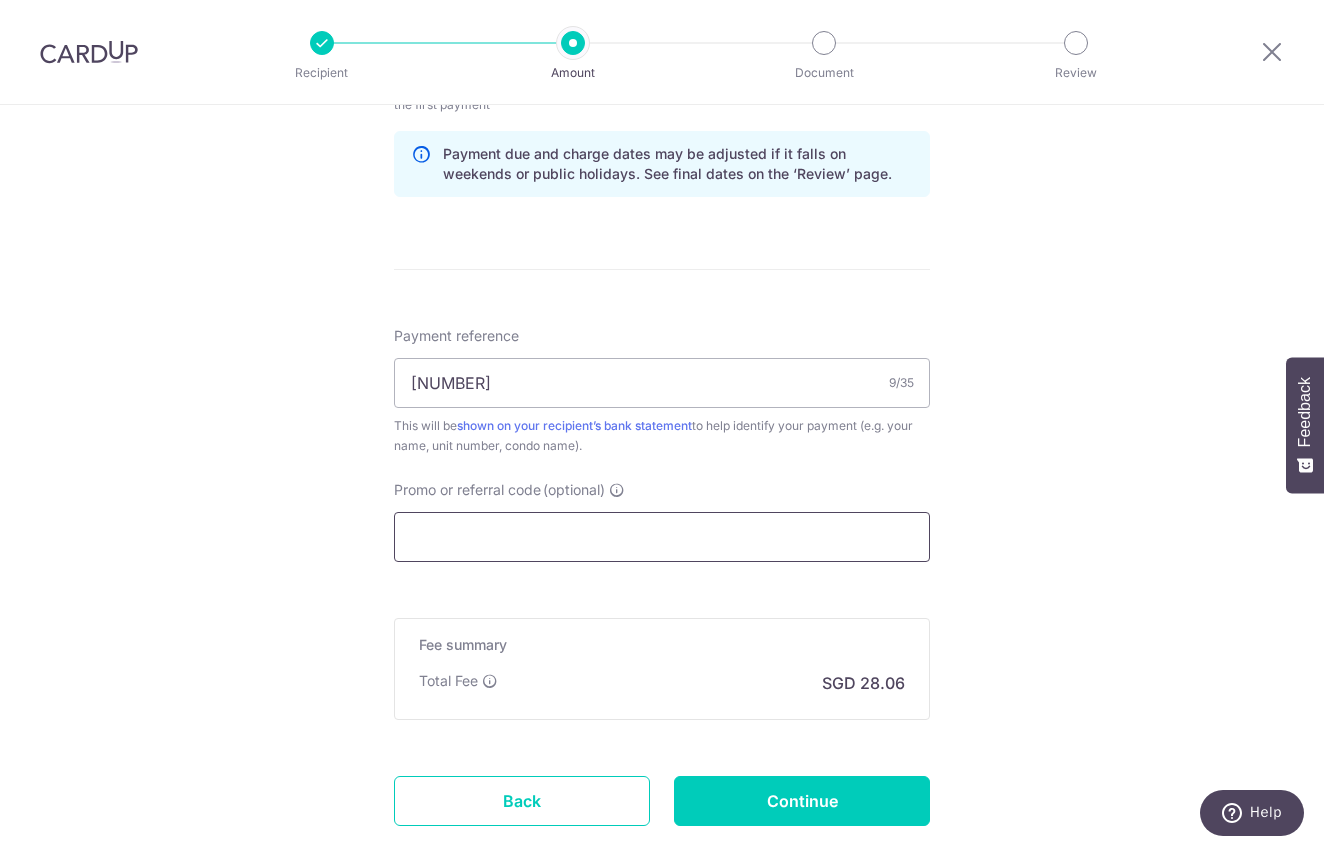 click on "Promo or referral code
(optional)" at bounding box center [662, 537] 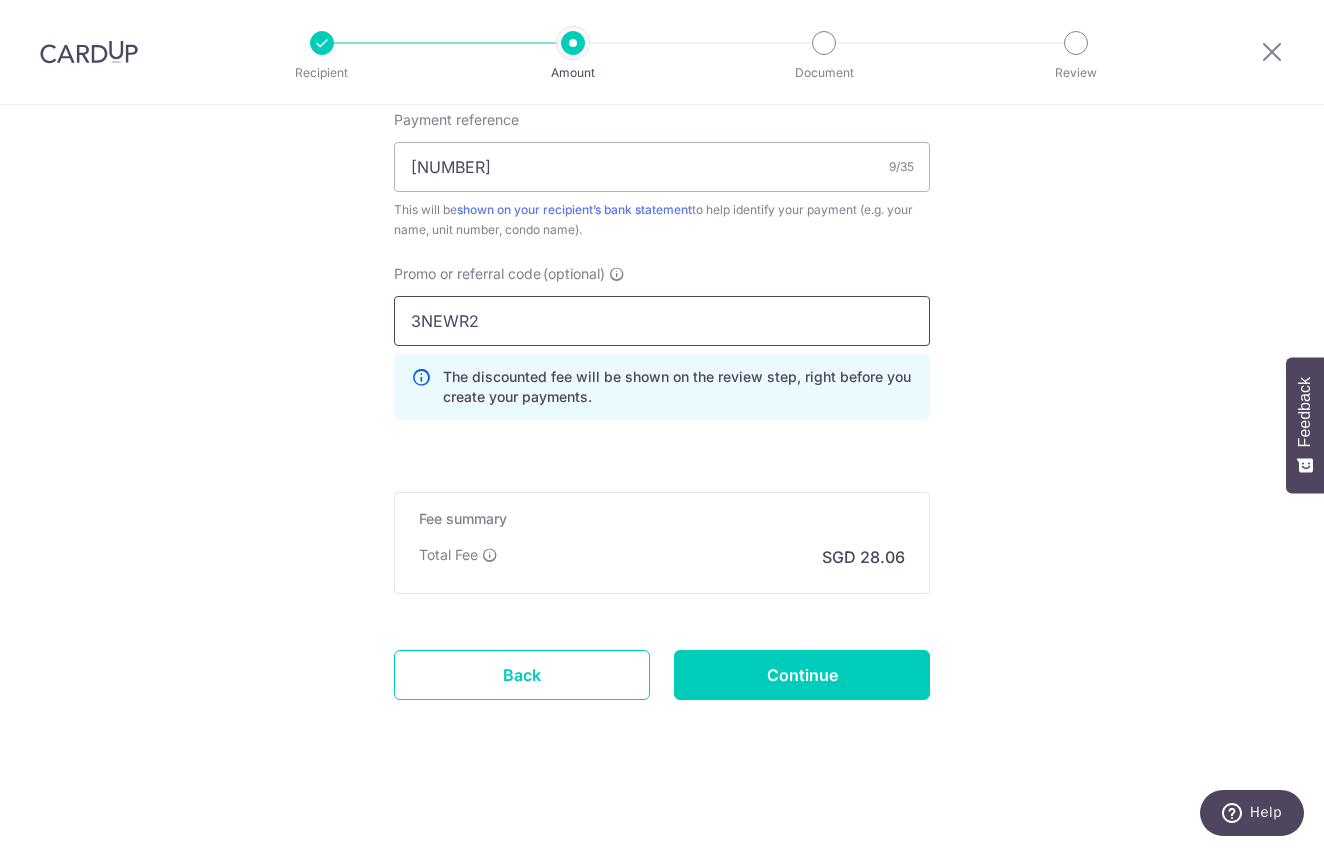 scroll, scrollTop: 1256, scrollLeft: 0, axis: vertical 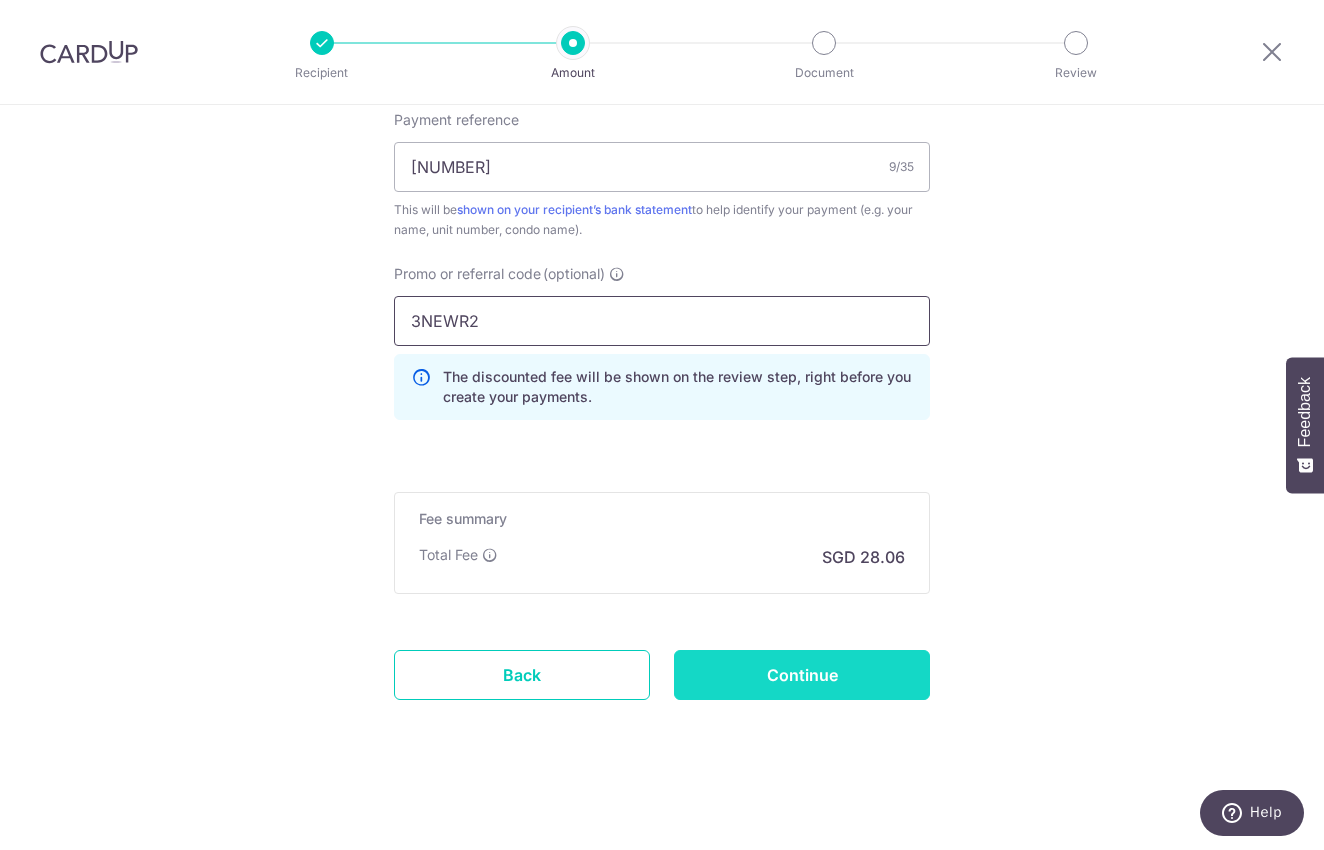 type on "3NEWR2" 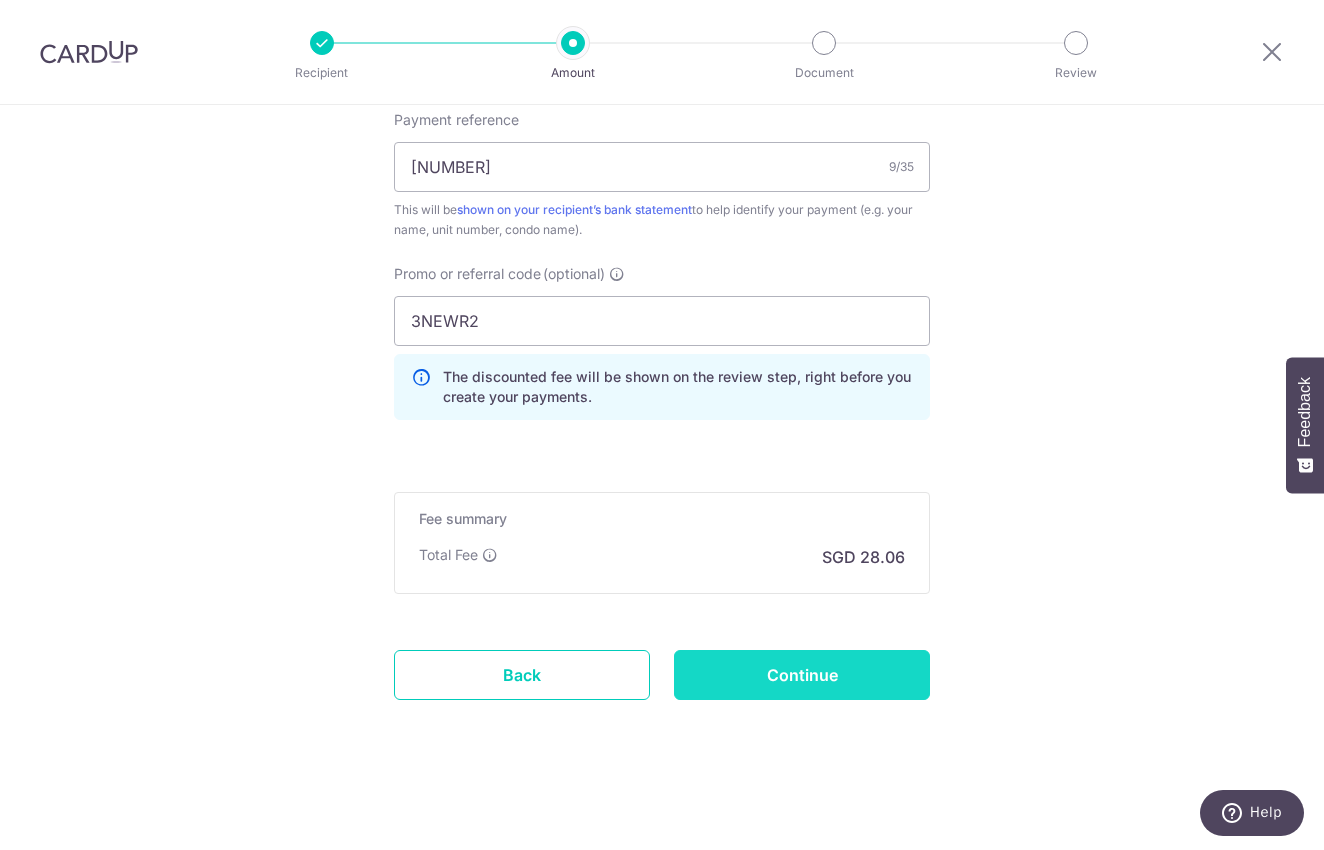 click on "Continue" at bounding box center (802, 675) 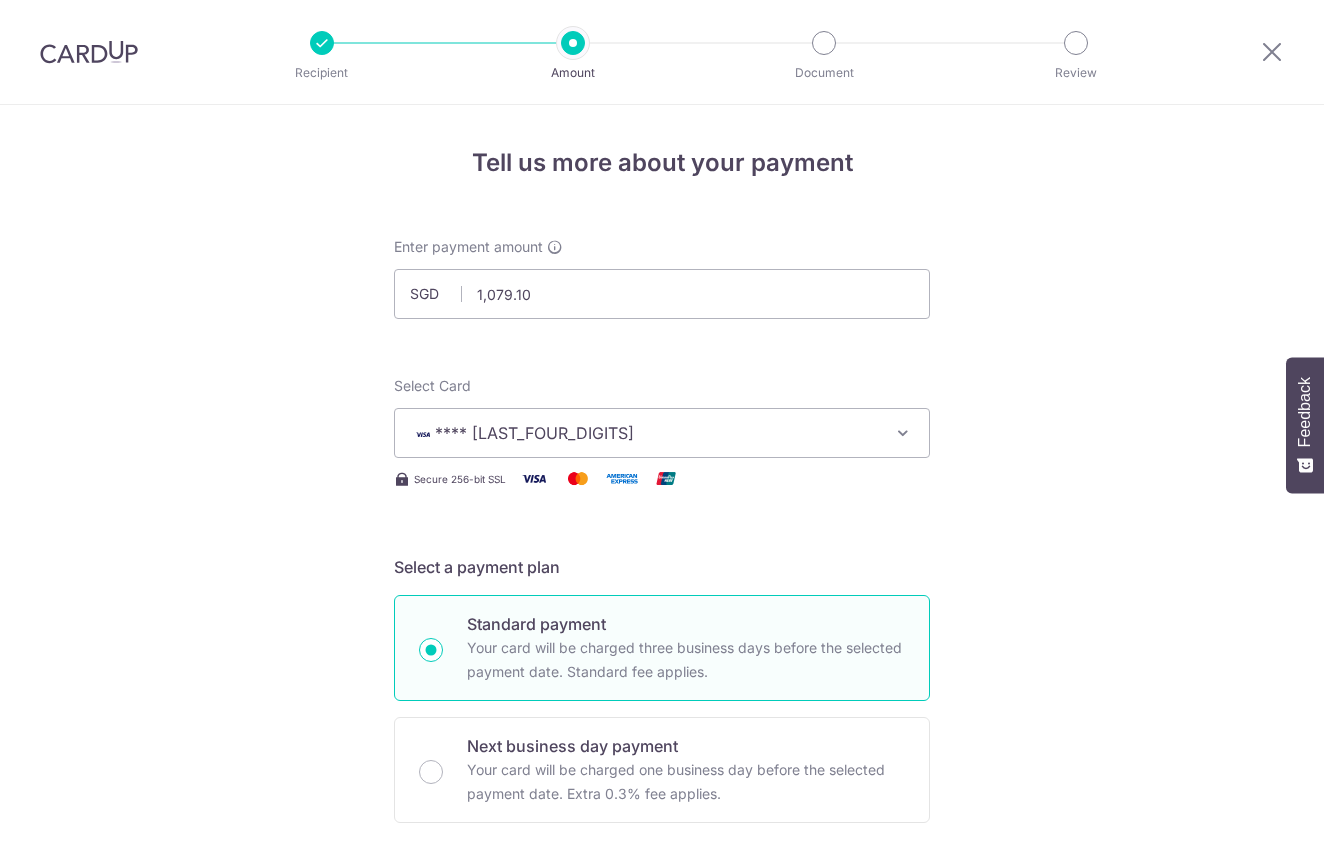 scroll, scrollTop: 0, scrollLeft: 0, axis: both 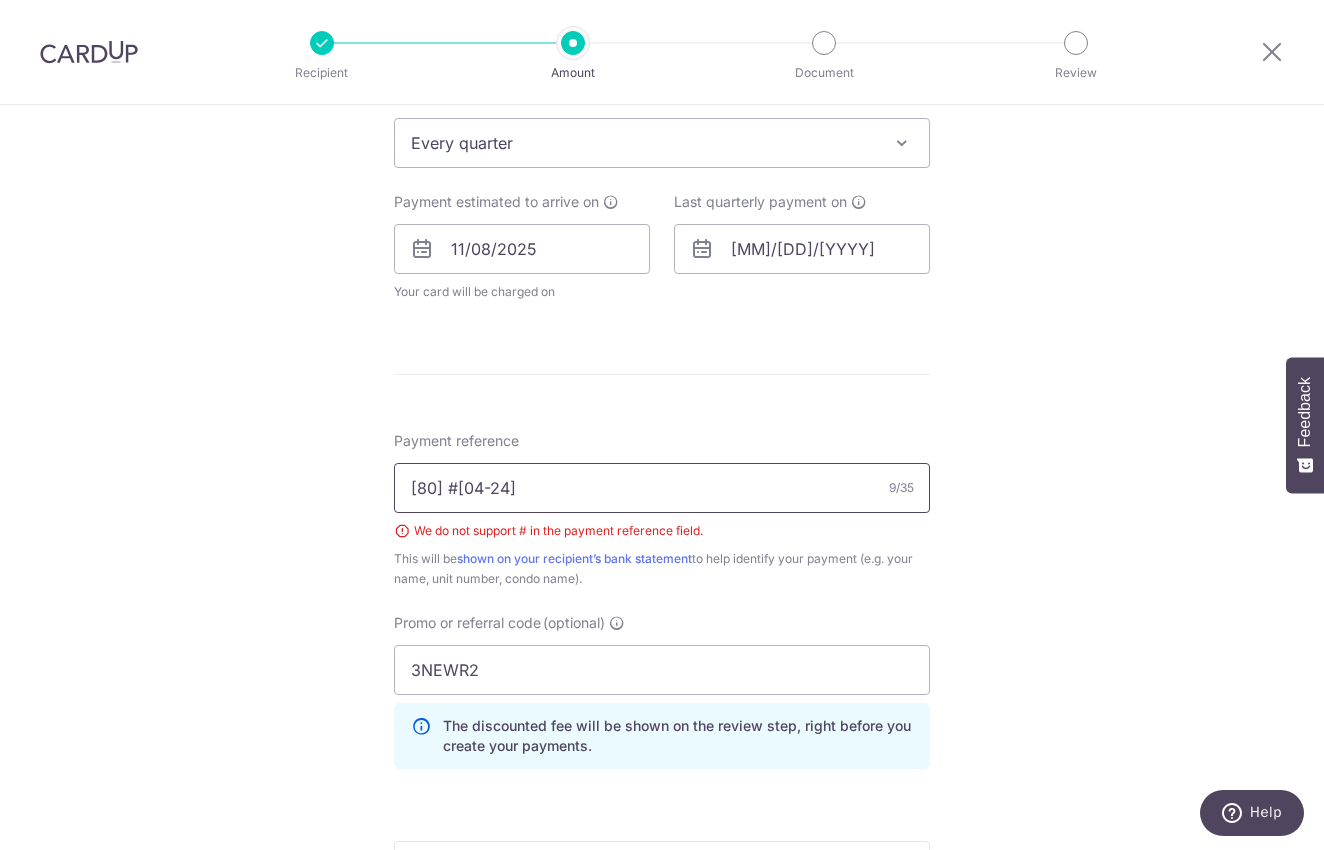 click on "80 #04-24" at bounding box center (662, 488) 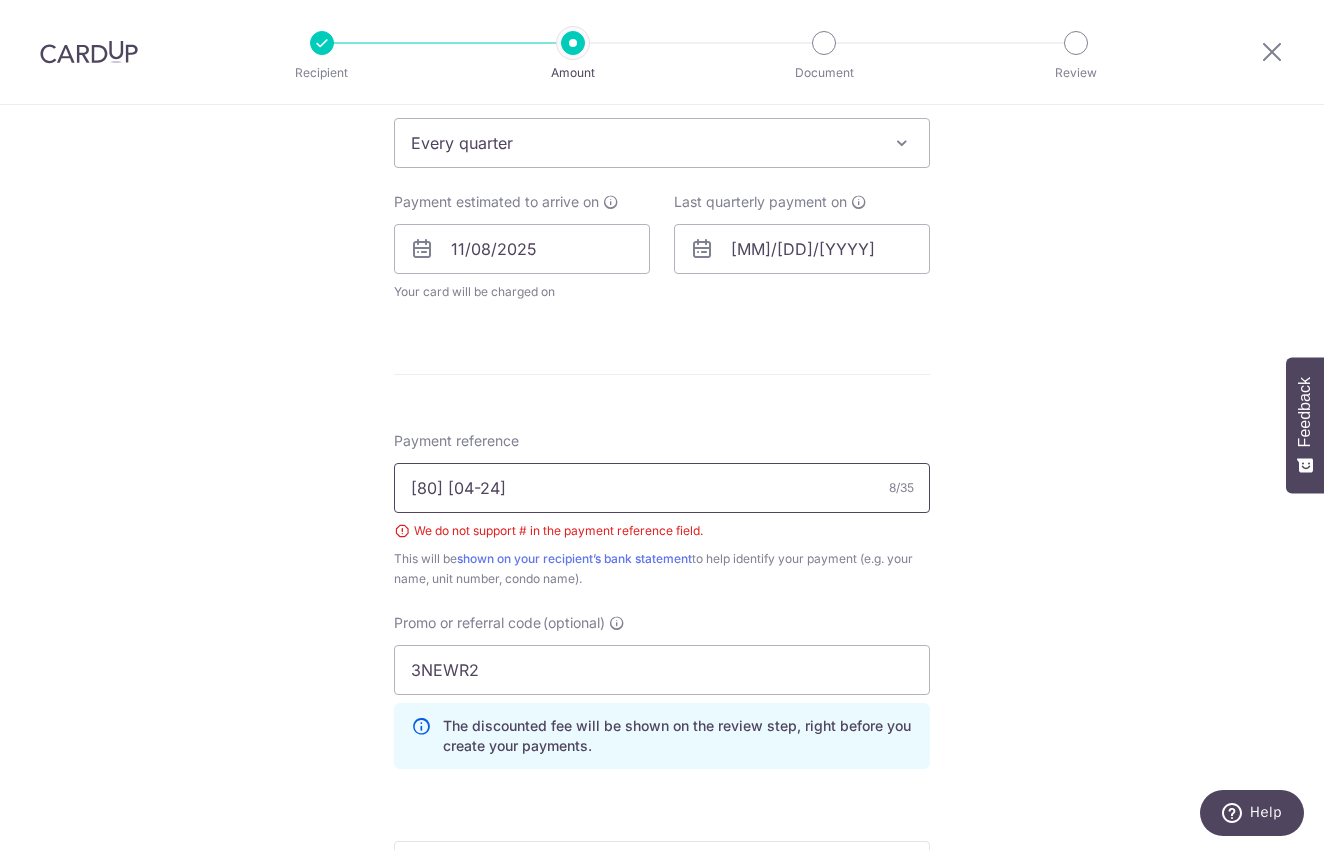 click on "80 04-24" at bounding box center [662, 488] 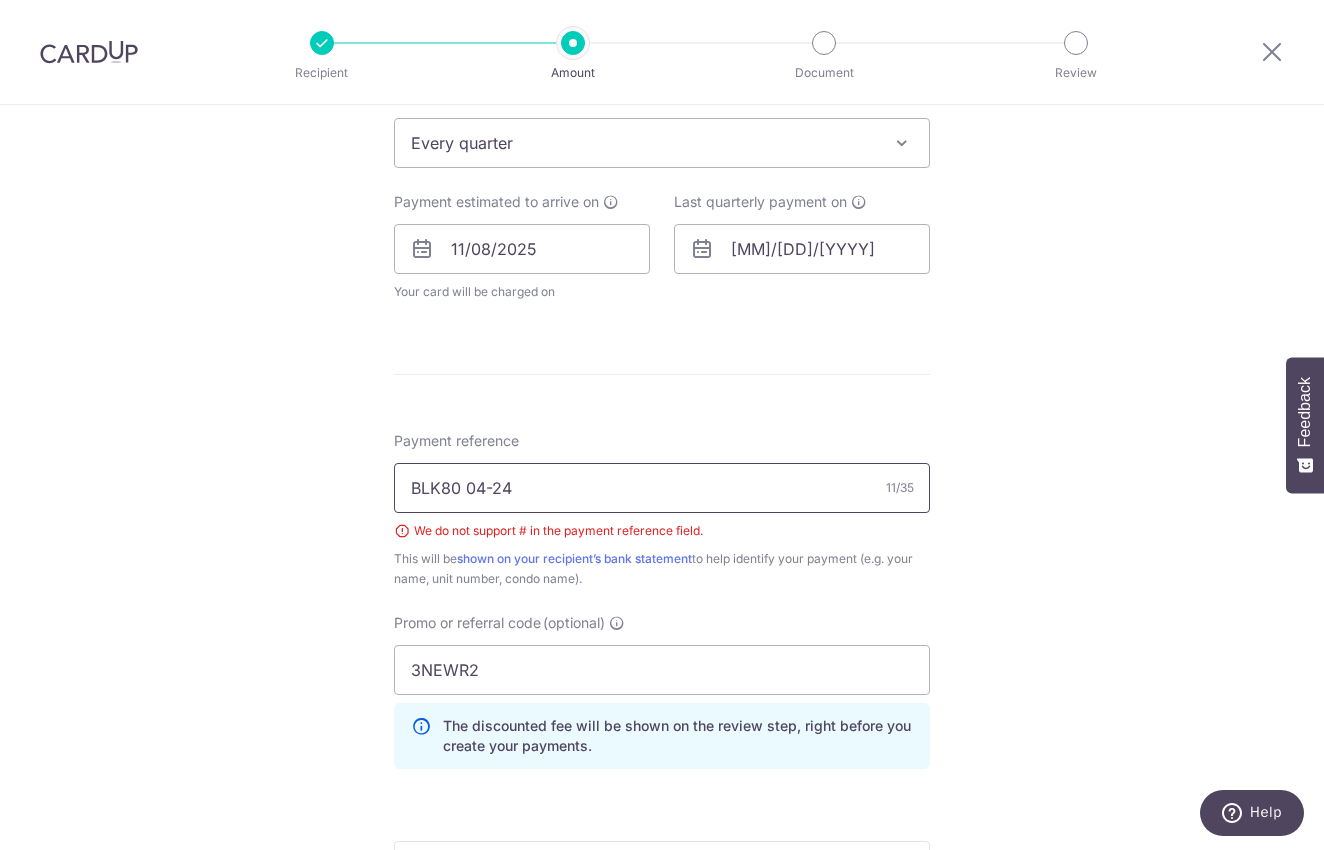 type on "BLK80 04-24" 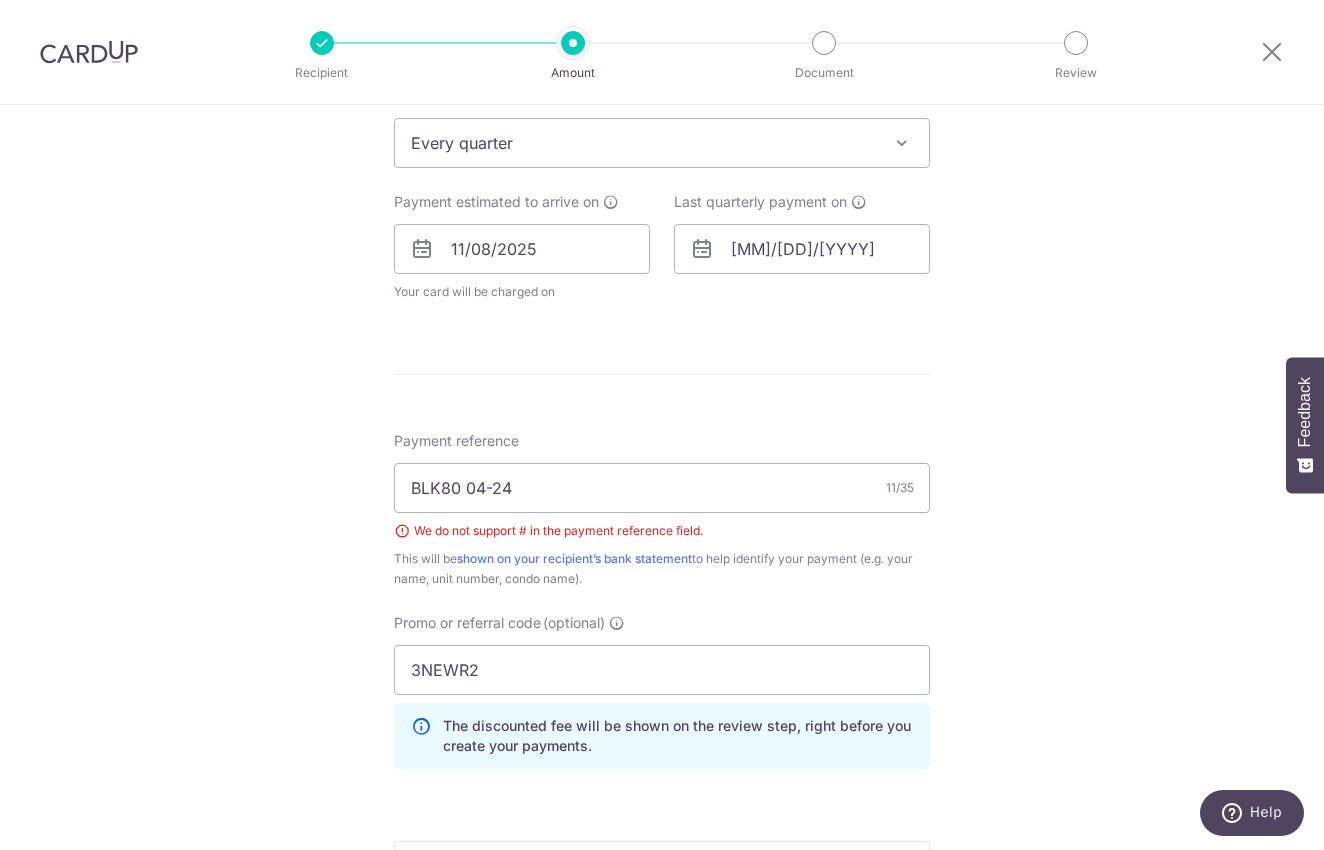 click on "Tell us more about your payment
Enter payment amount
SGD
1,079.10
1079.10
Select Card
**** 7068
Add credit card
Your Cards
**** 7068
Secure 256-bit SSL
Text
New card details
Card
Secure 256-bit SSL" at bounding box center (662, 235) 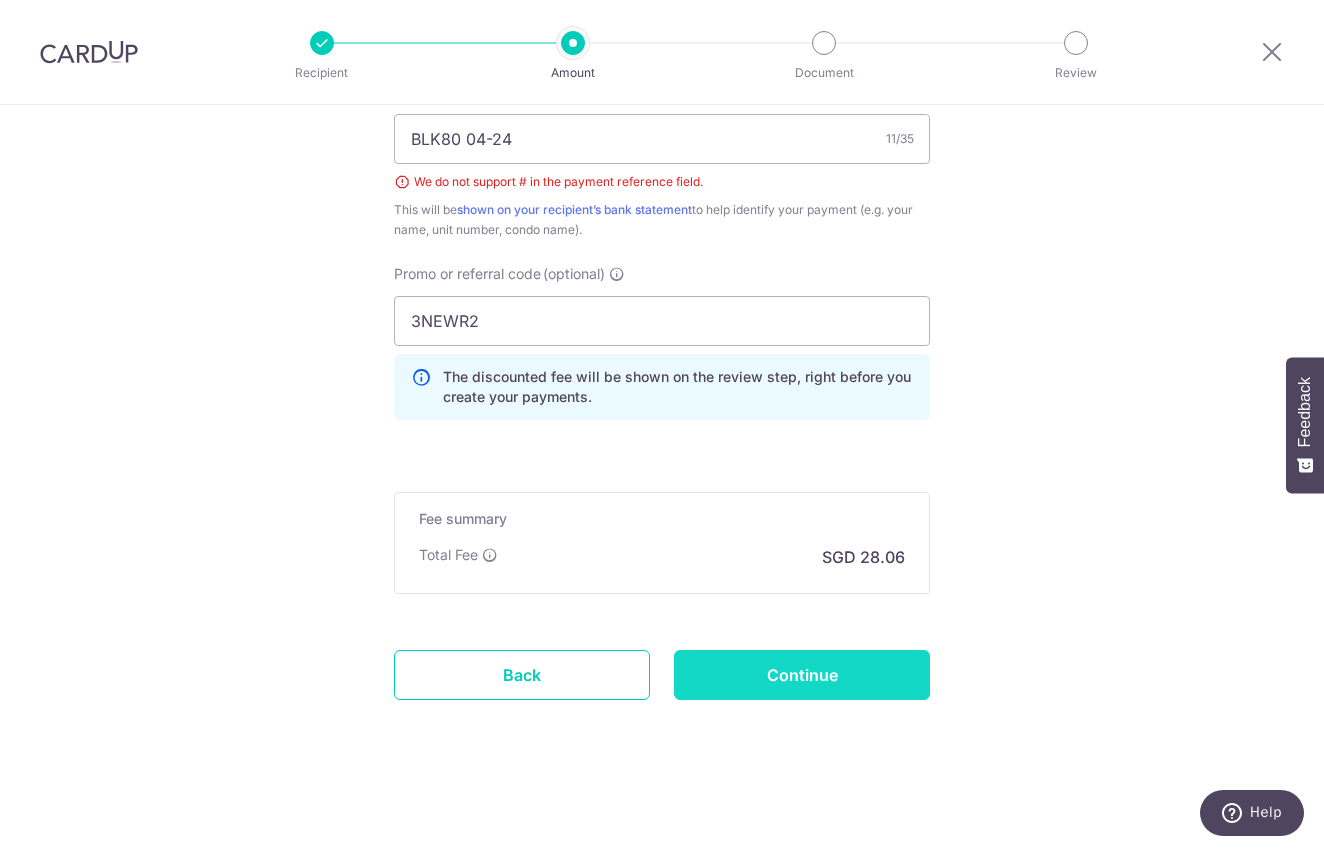 scroll, scrollTop: 1182, scrollLeft: 0, axis: vertical 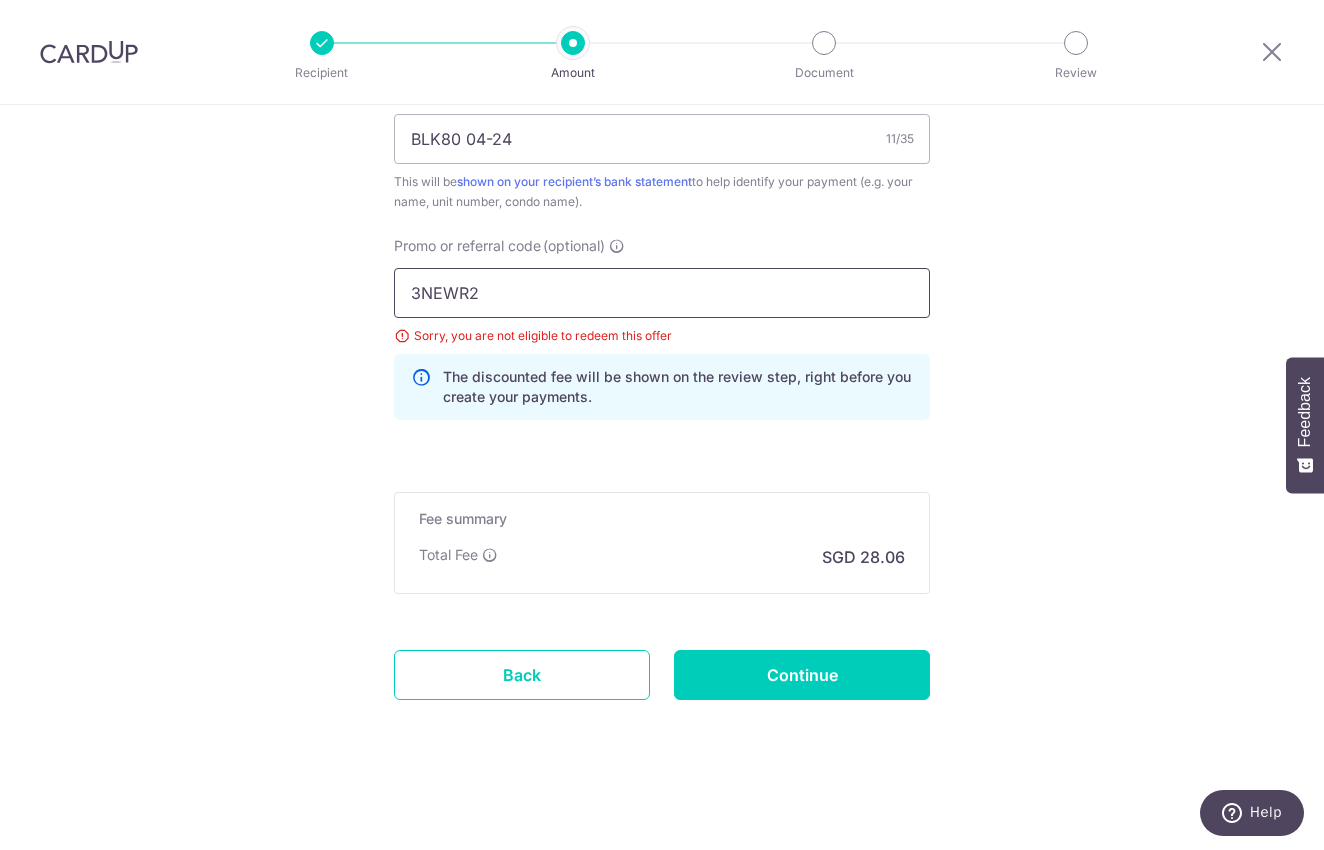 click on "3NEWR2" at bounding box center (662, 293) 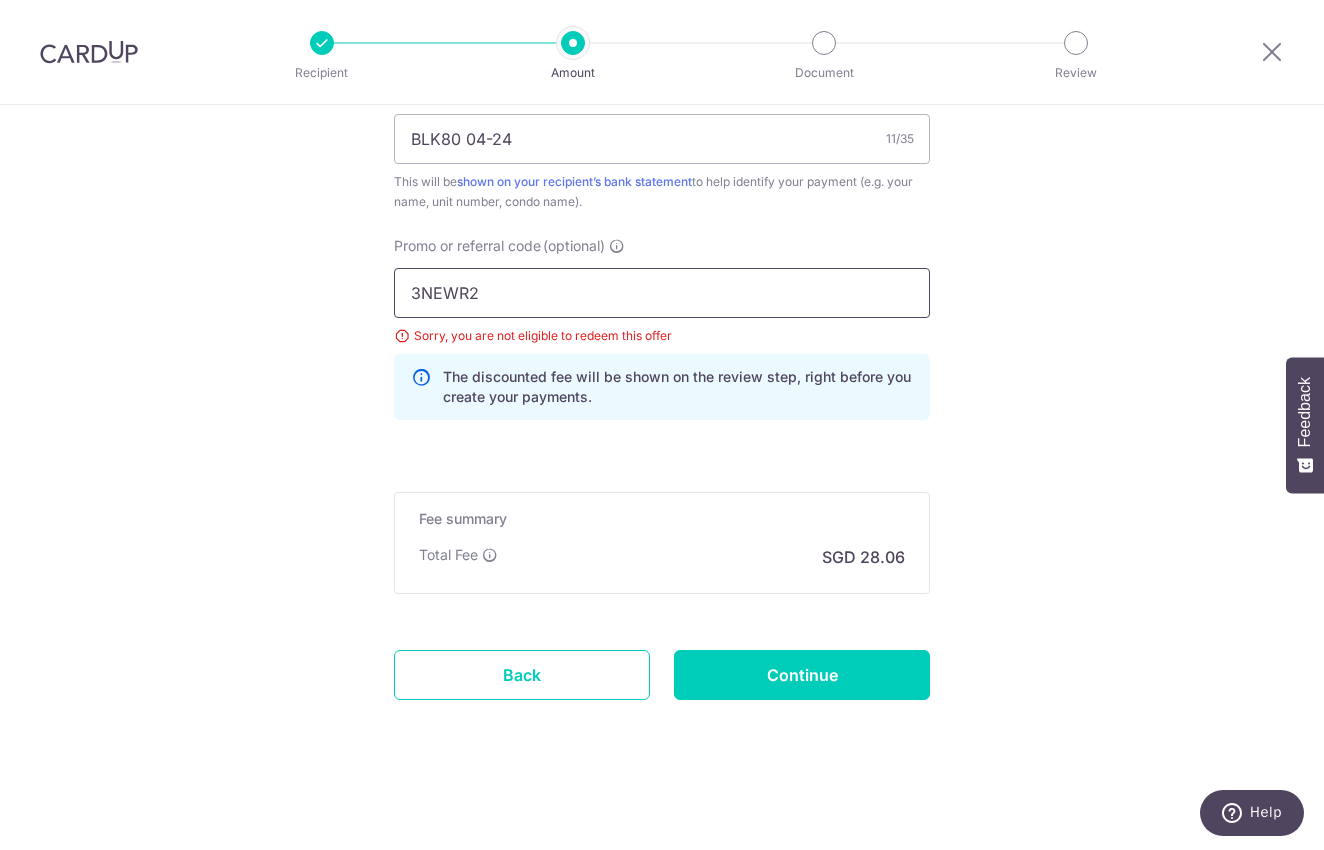 click on "3NEWR2" at bounding box center [662, 293] 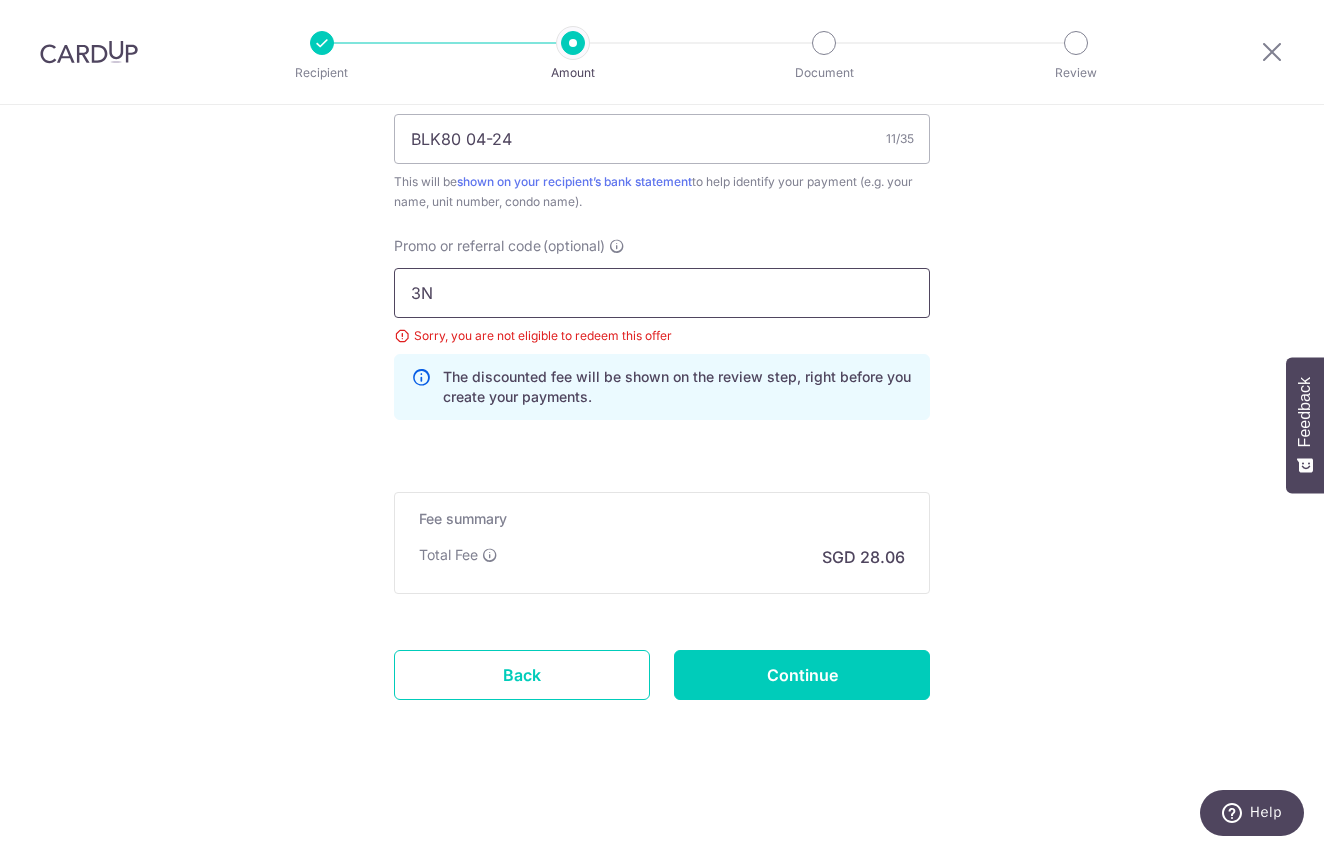 type on "3" 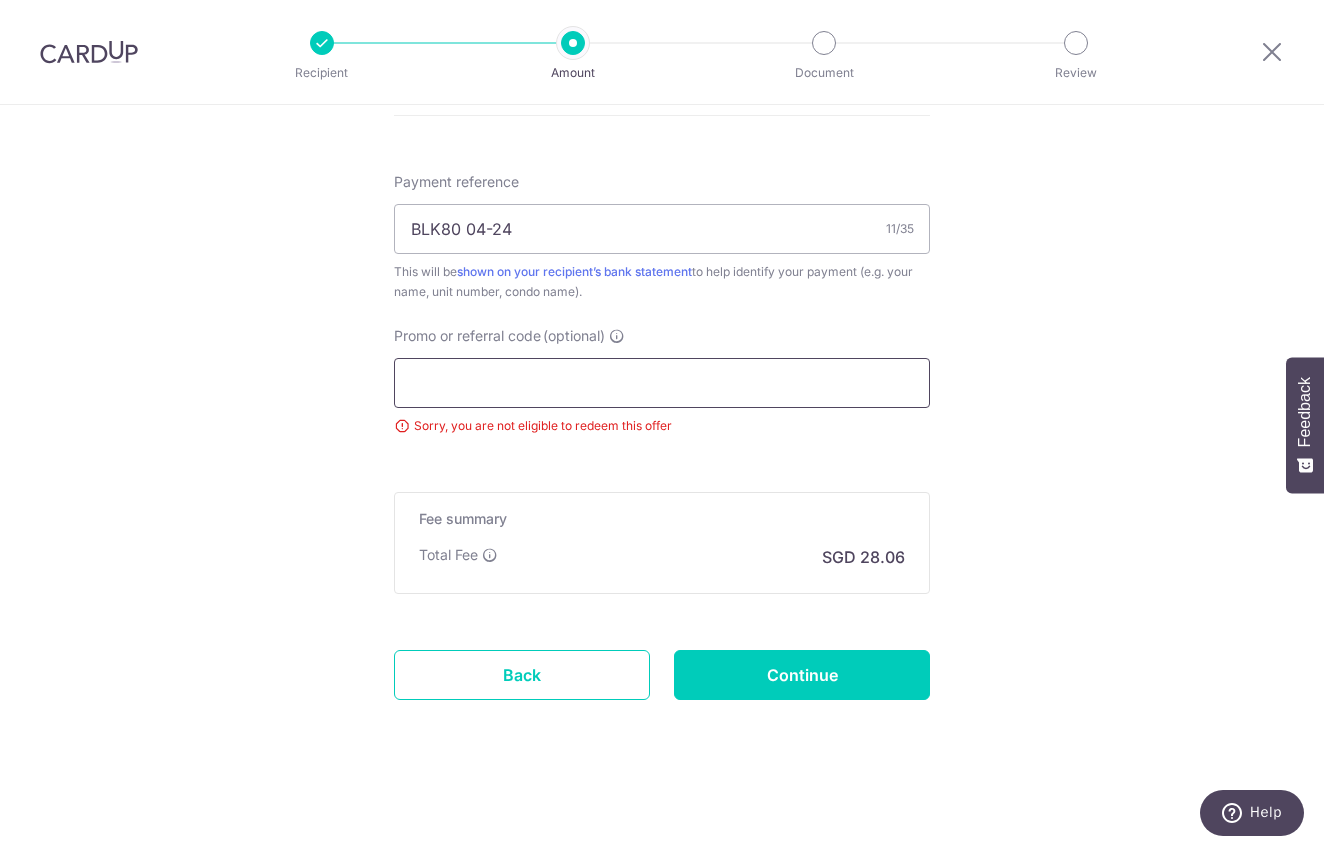 scroll, scrollTop: 1092, scrollLeft: 0, axis: vertical 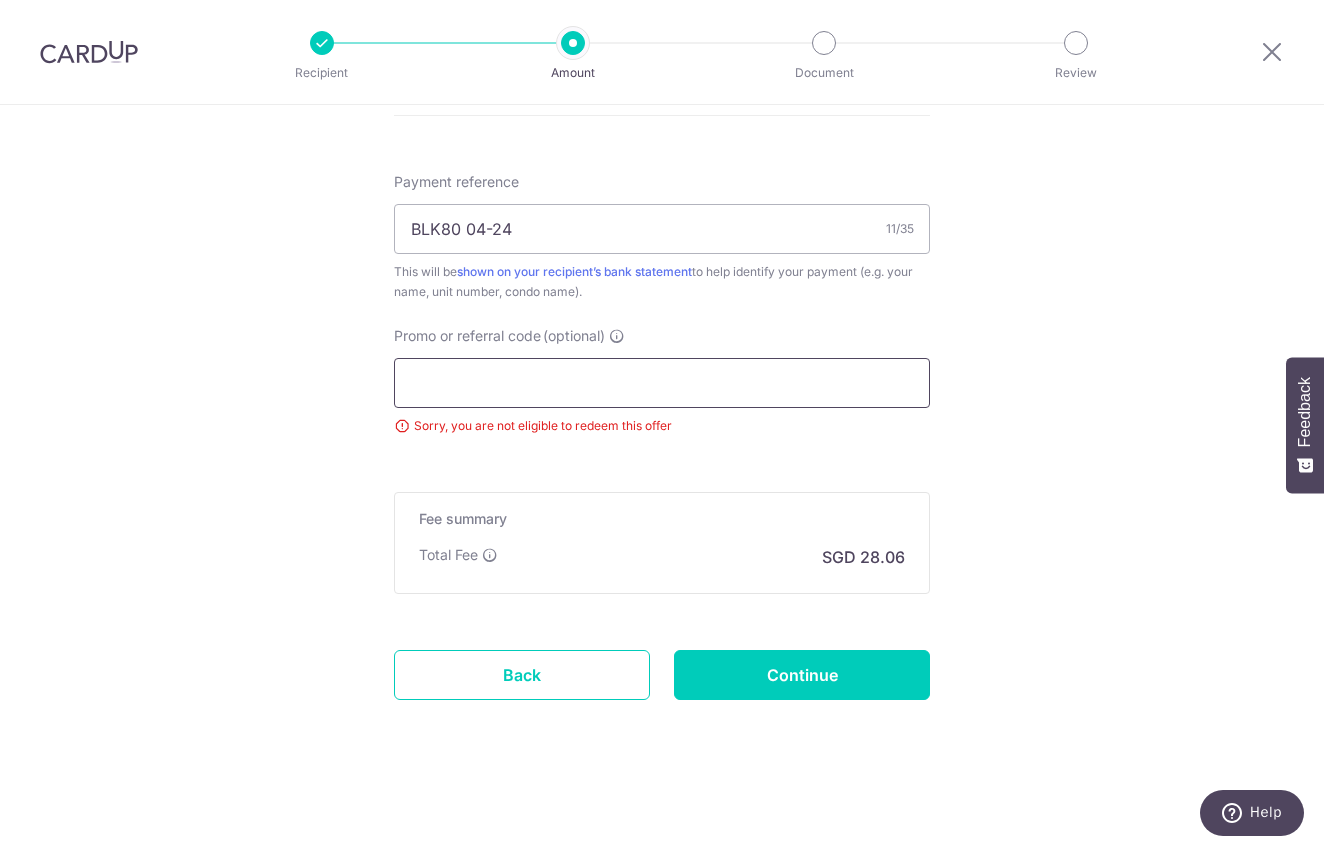 paste on "3NEWR2" 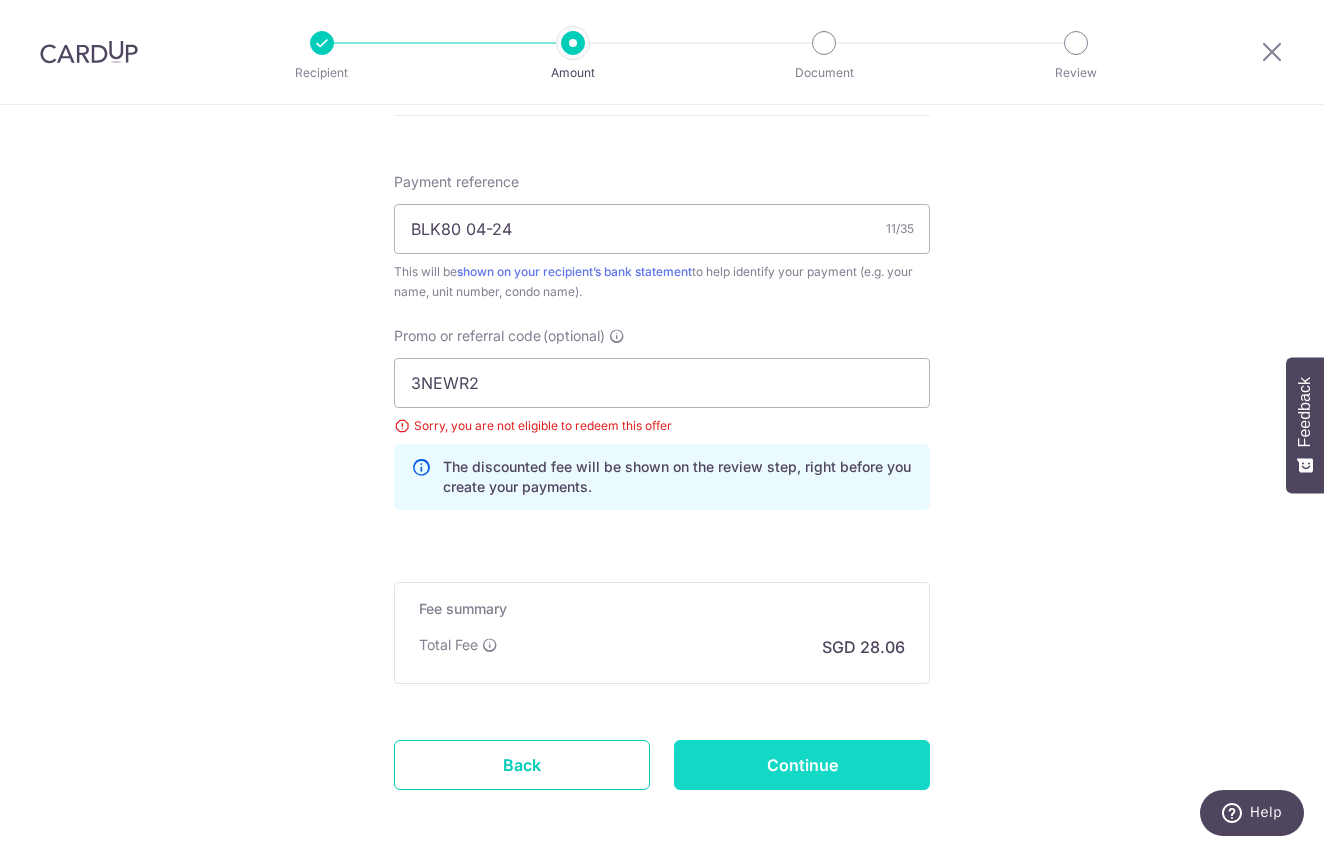 click on "Continue" at bounding box center [802, 765] 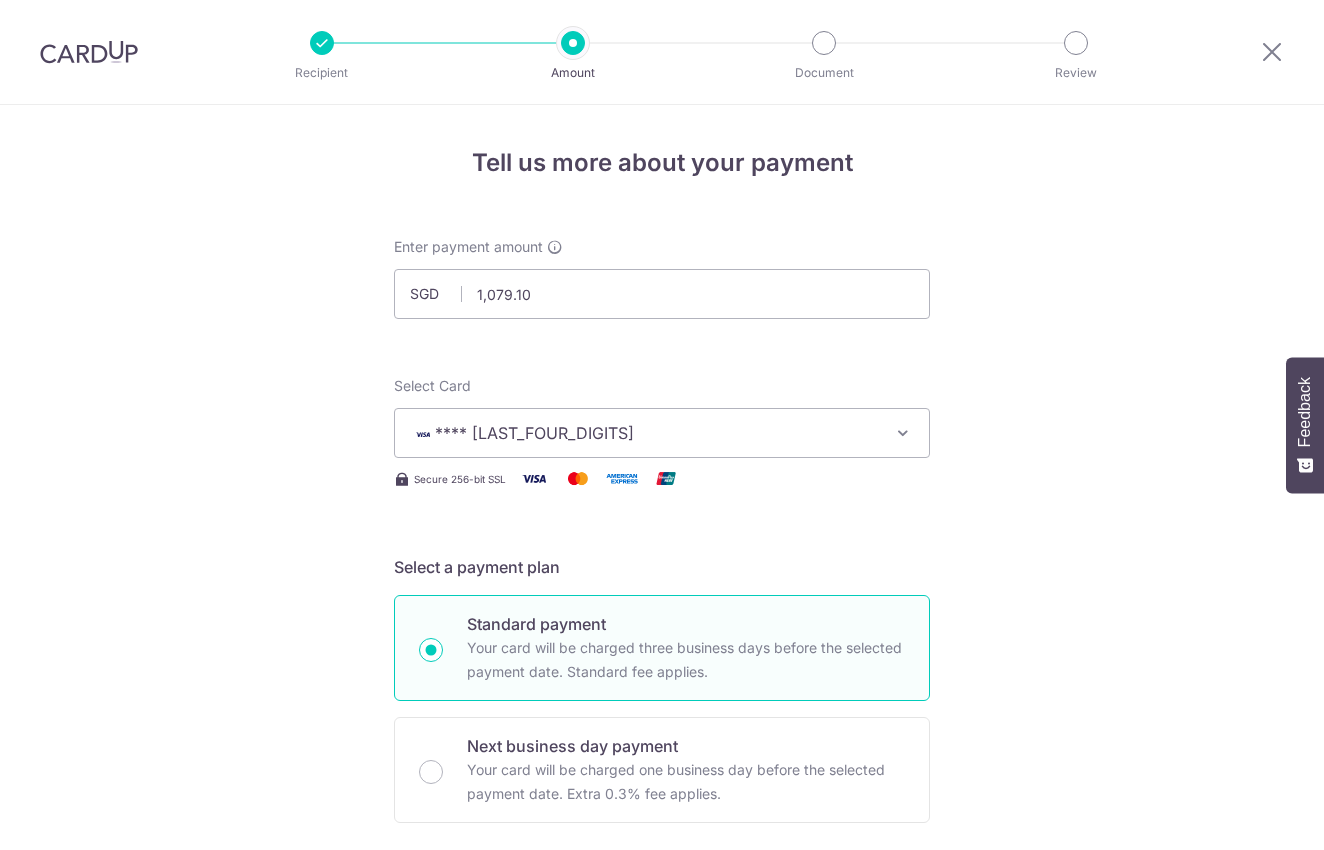 scroll, scrollTop: 0, scrollLeft: 0, axis: both 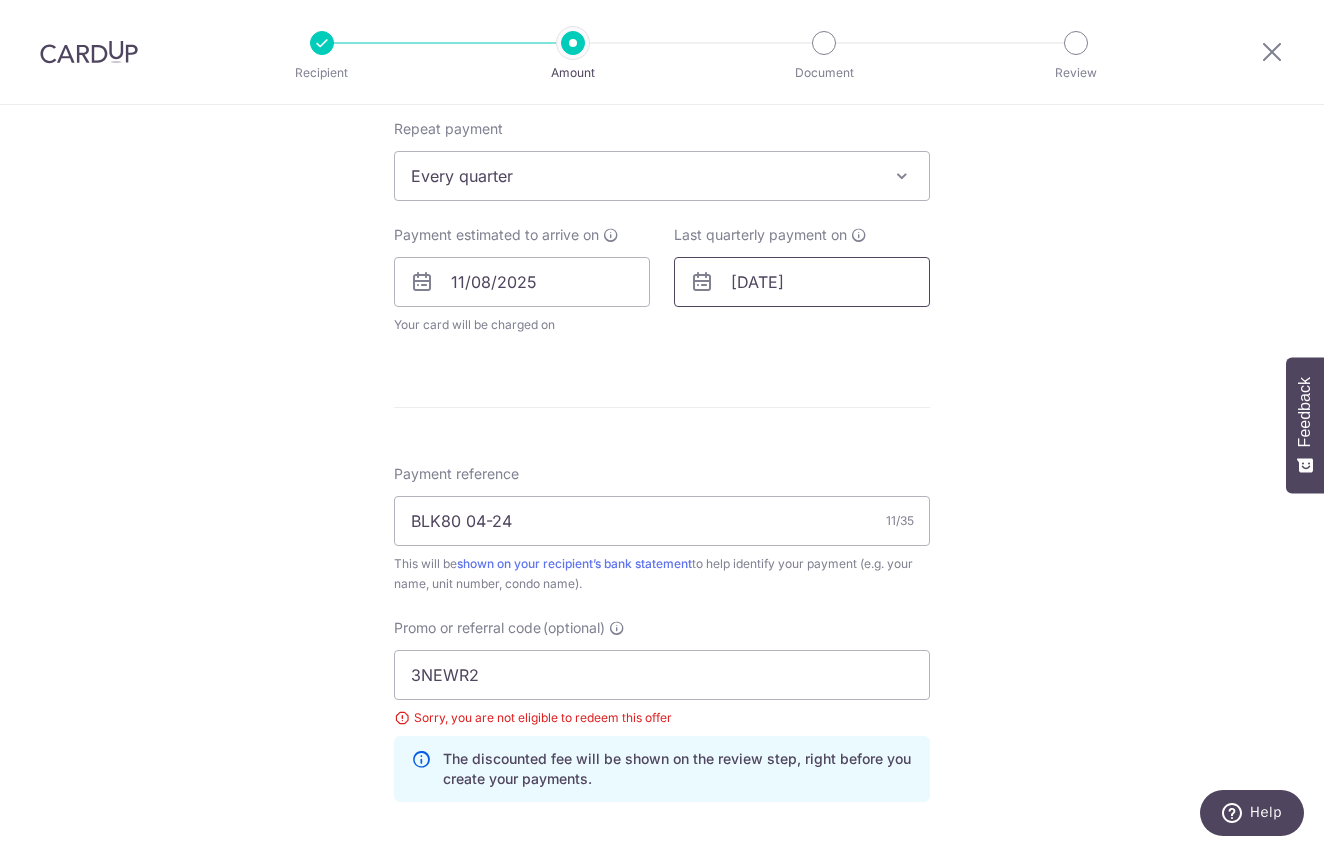 click on "[DATE]" at bounding box center [802, 282] 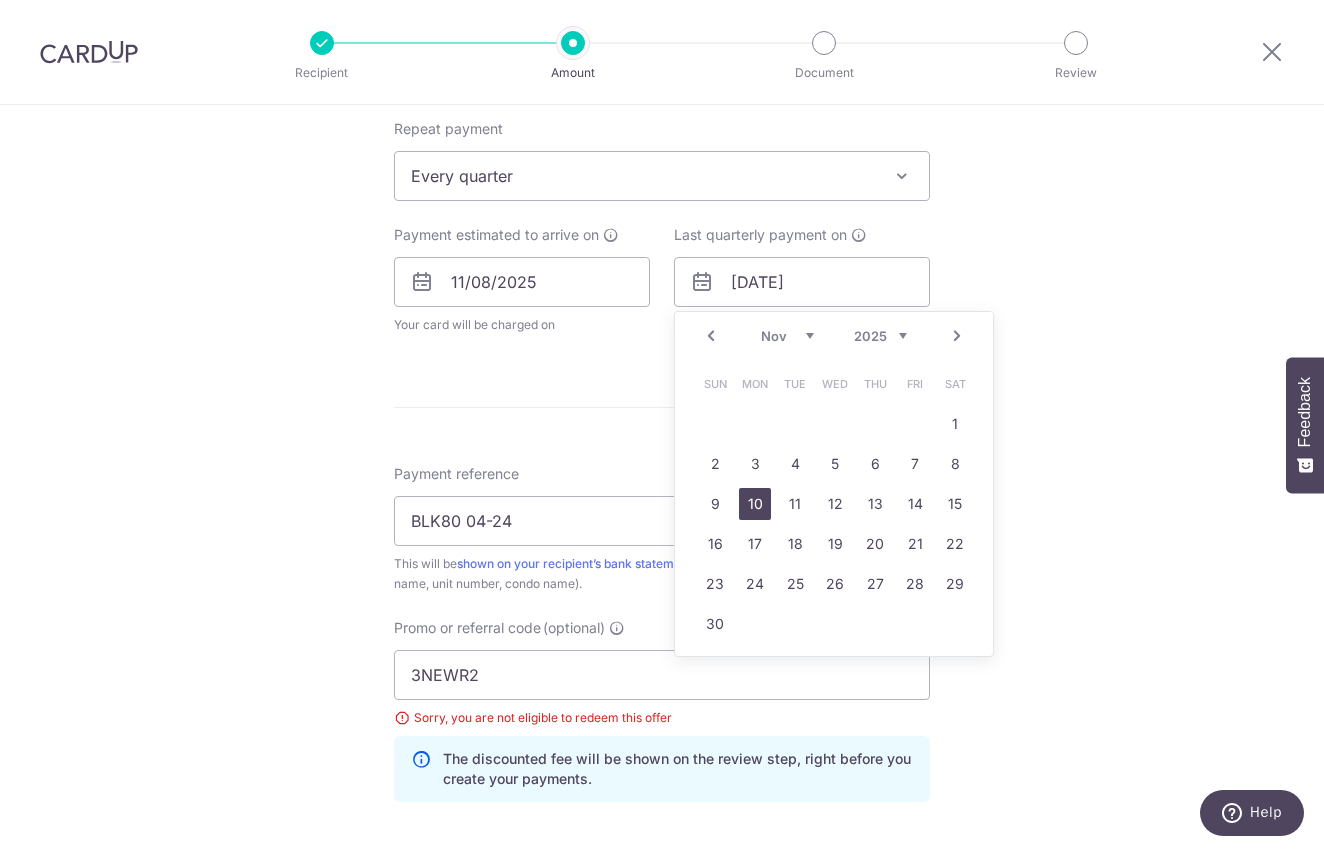 click on "10" at bounding box center (755, 504) 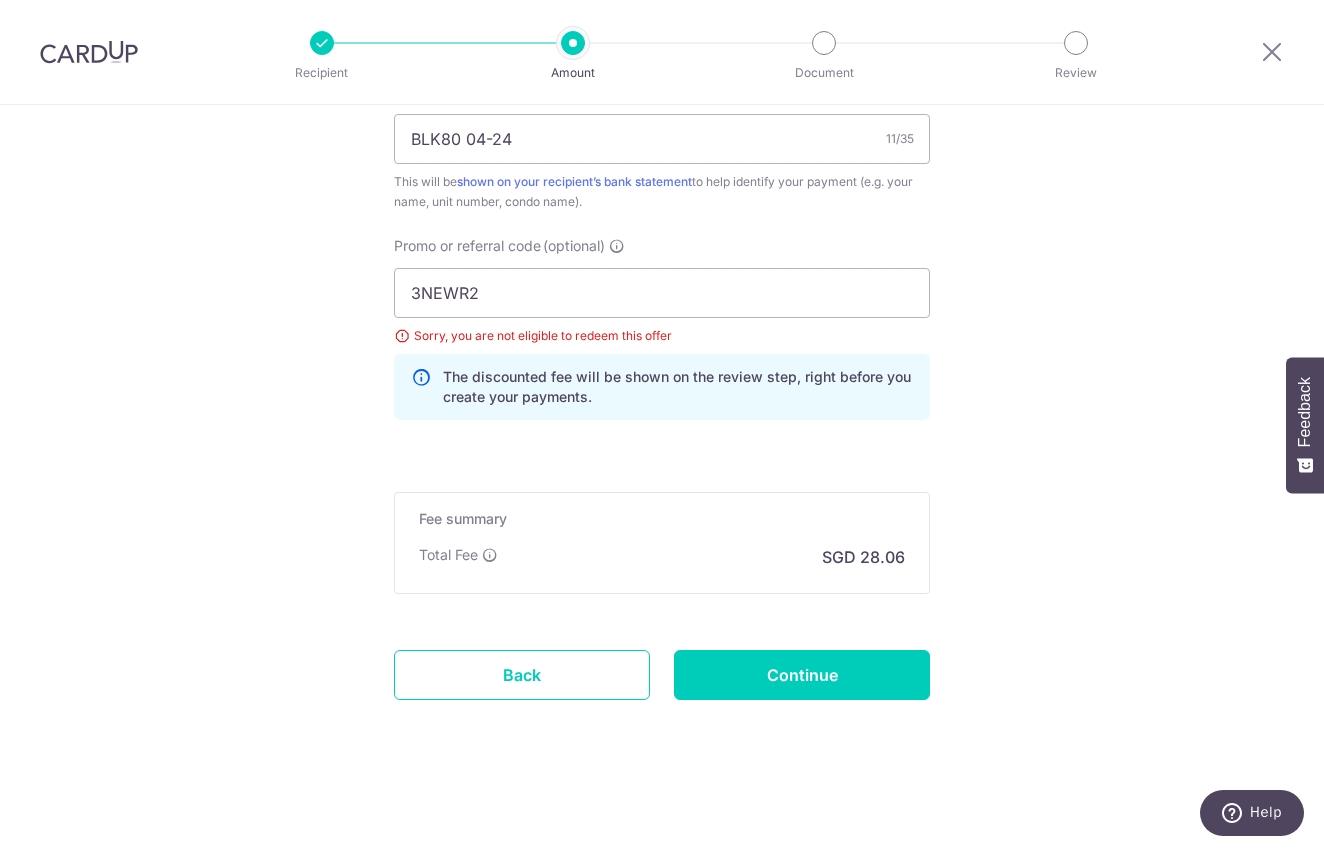 scroll, scrollTop: 1264, scrollLeft: 0, axis: vertical 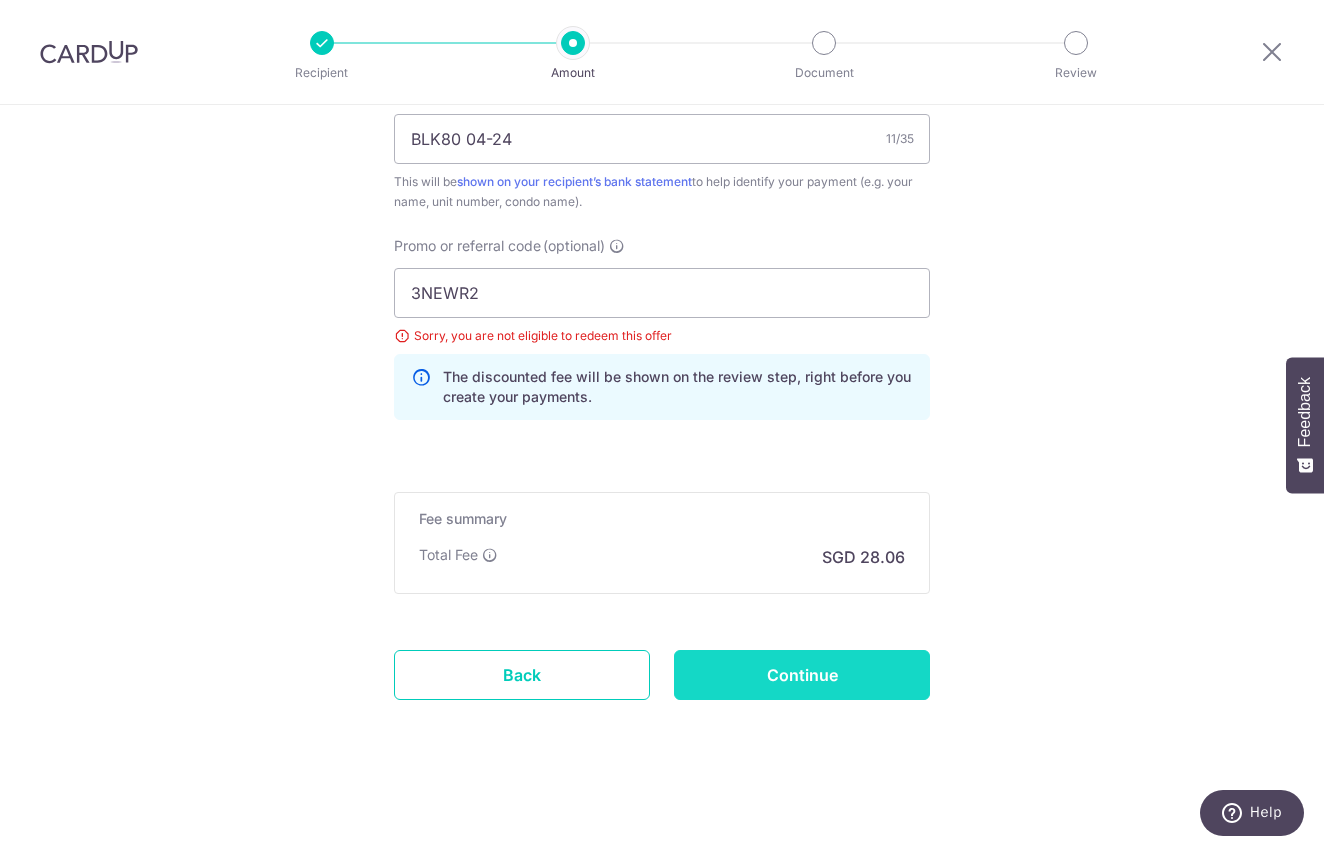click on "Continue" at bounding box center (802, 675) 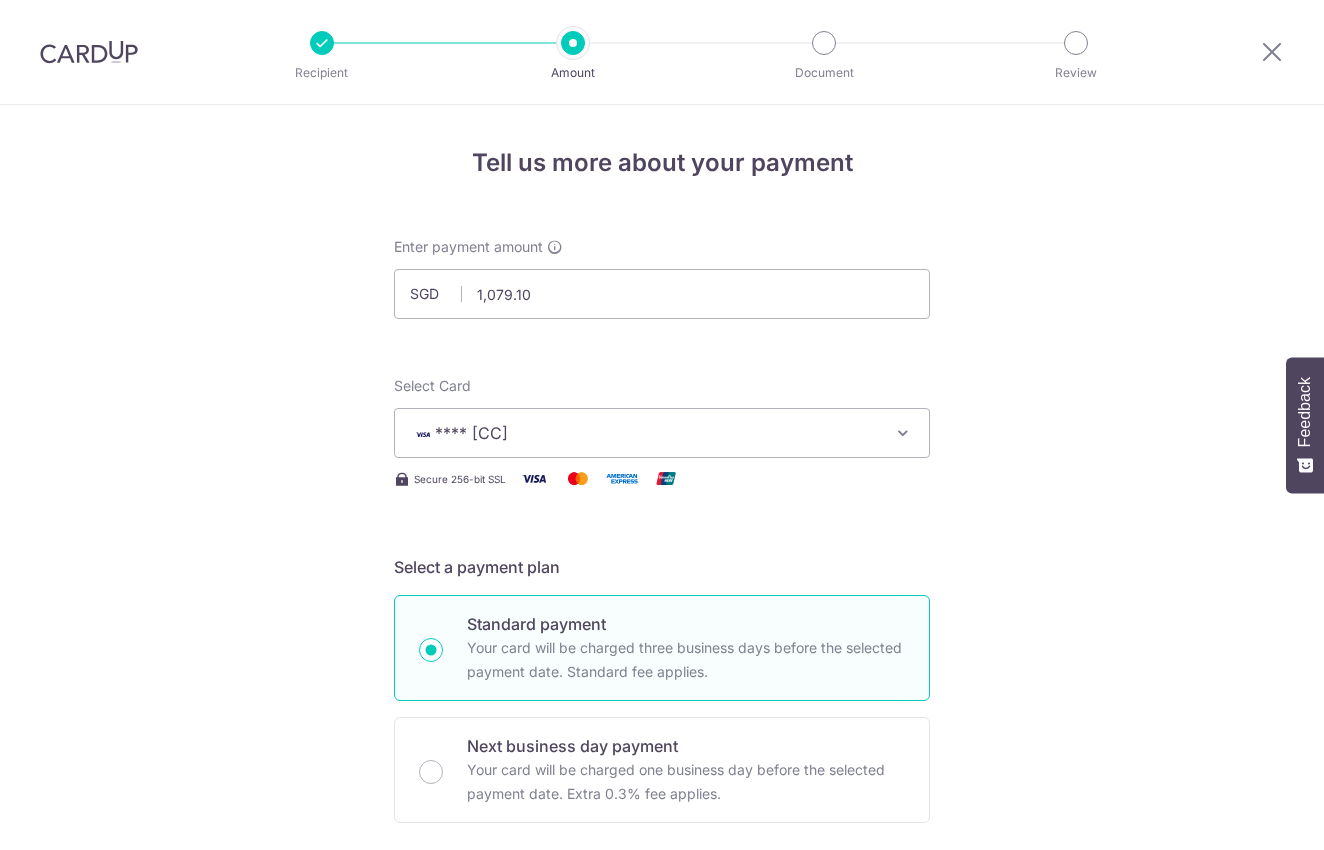 scroll, scrollTop: 0, scrollLeft: 0, axis: both 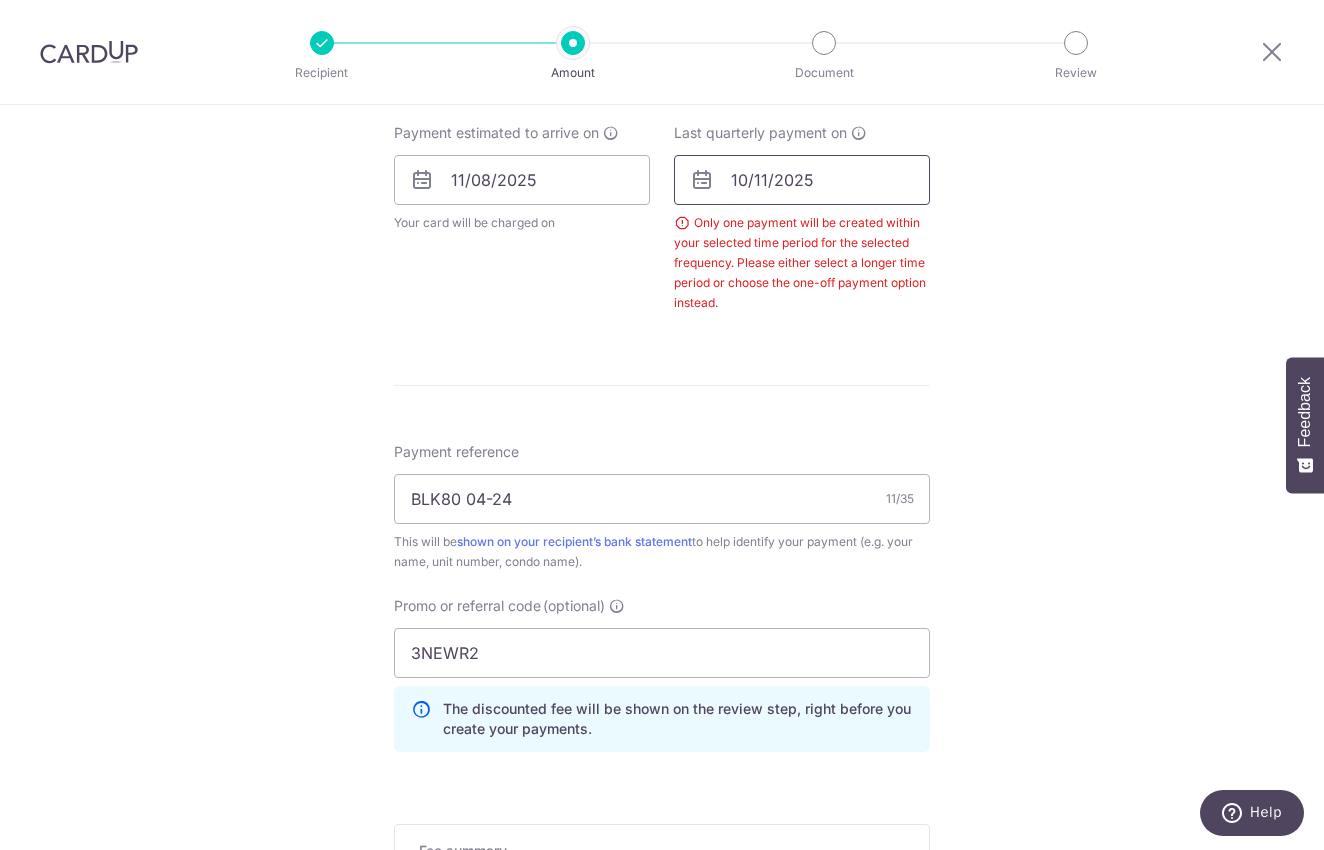 click on "10/11/2025" at bounding box center [802, 180] 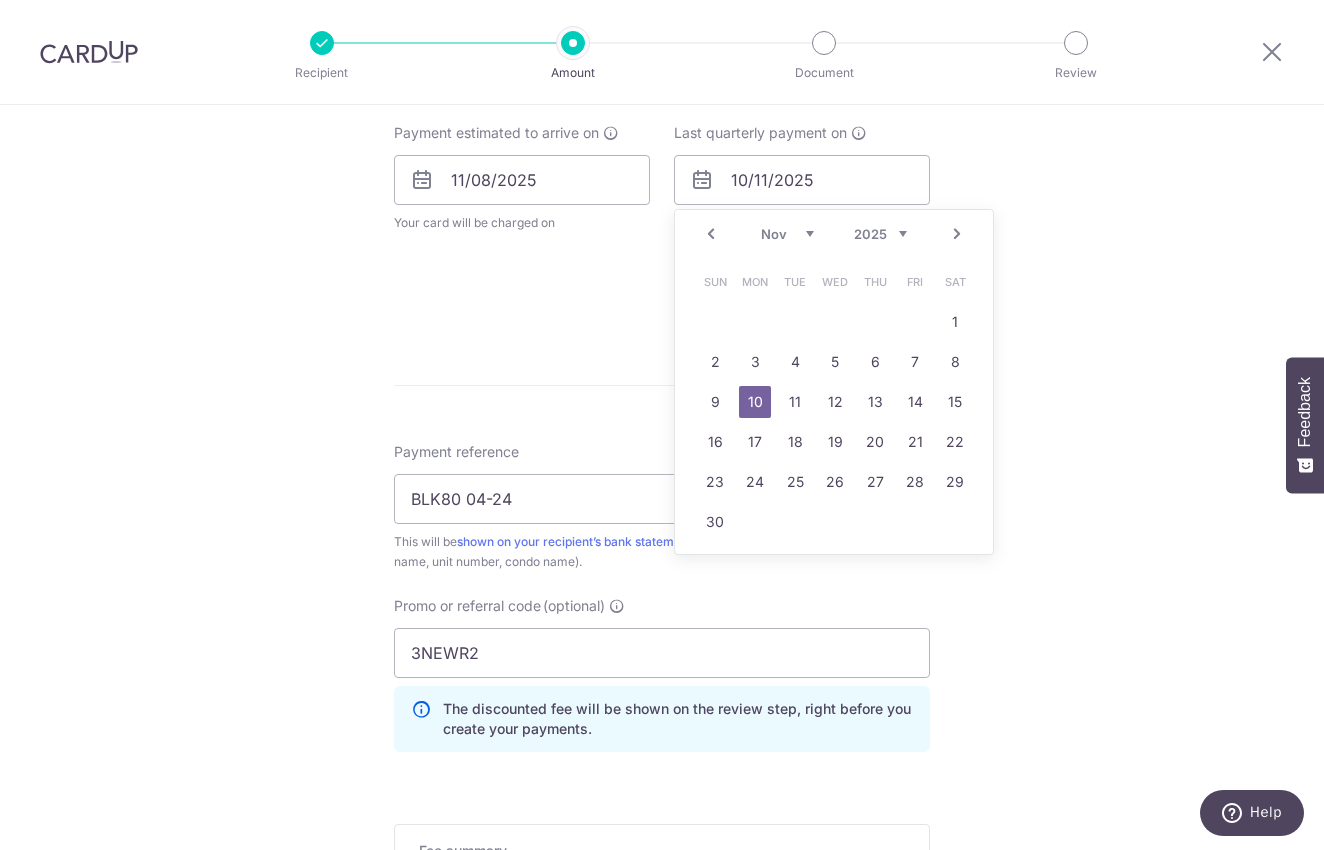 click on "2025 2026 2027 2028 2029 2030 2031 2032 2033 2034 2035" at bounding box center (880, 234) 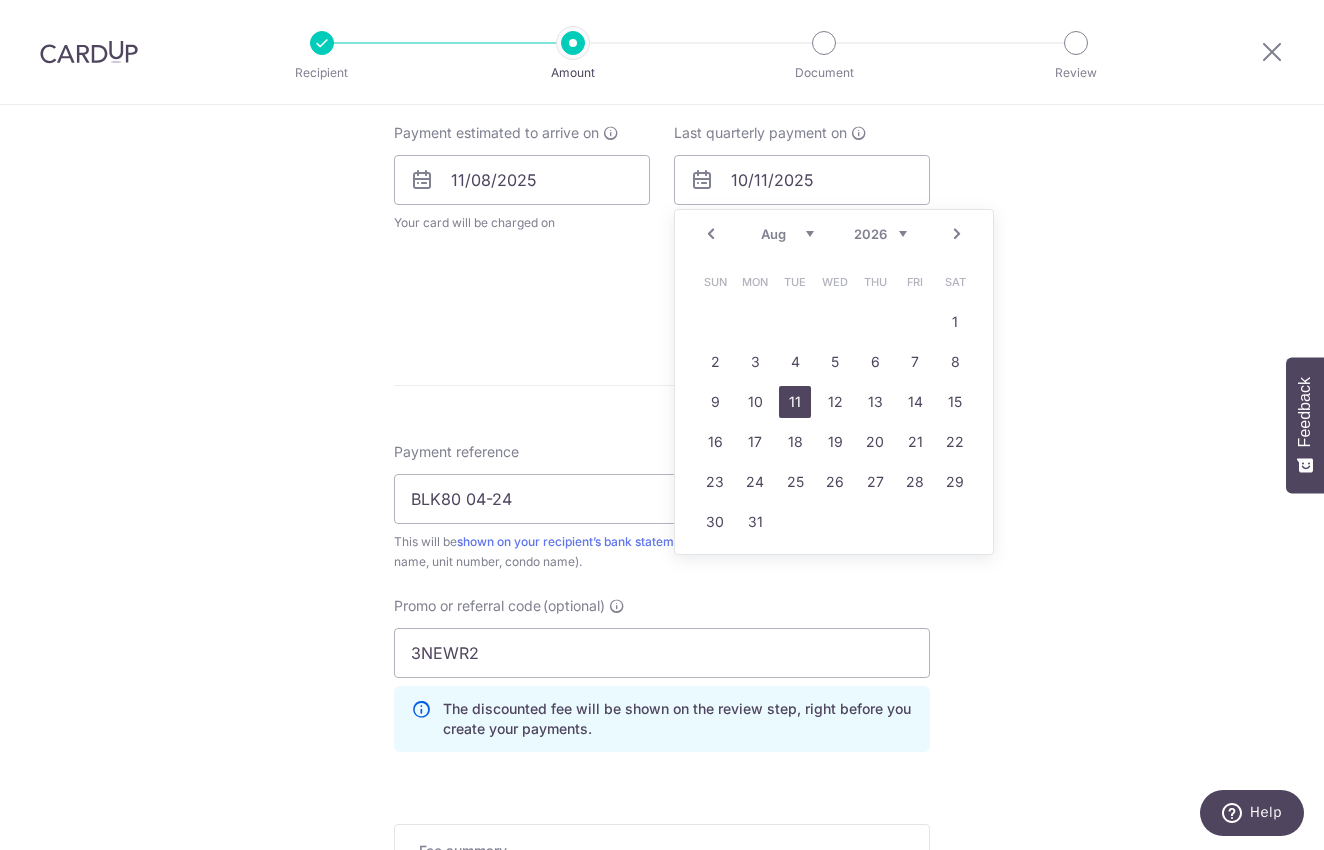 click on "11" at bounding box center (795, 402) 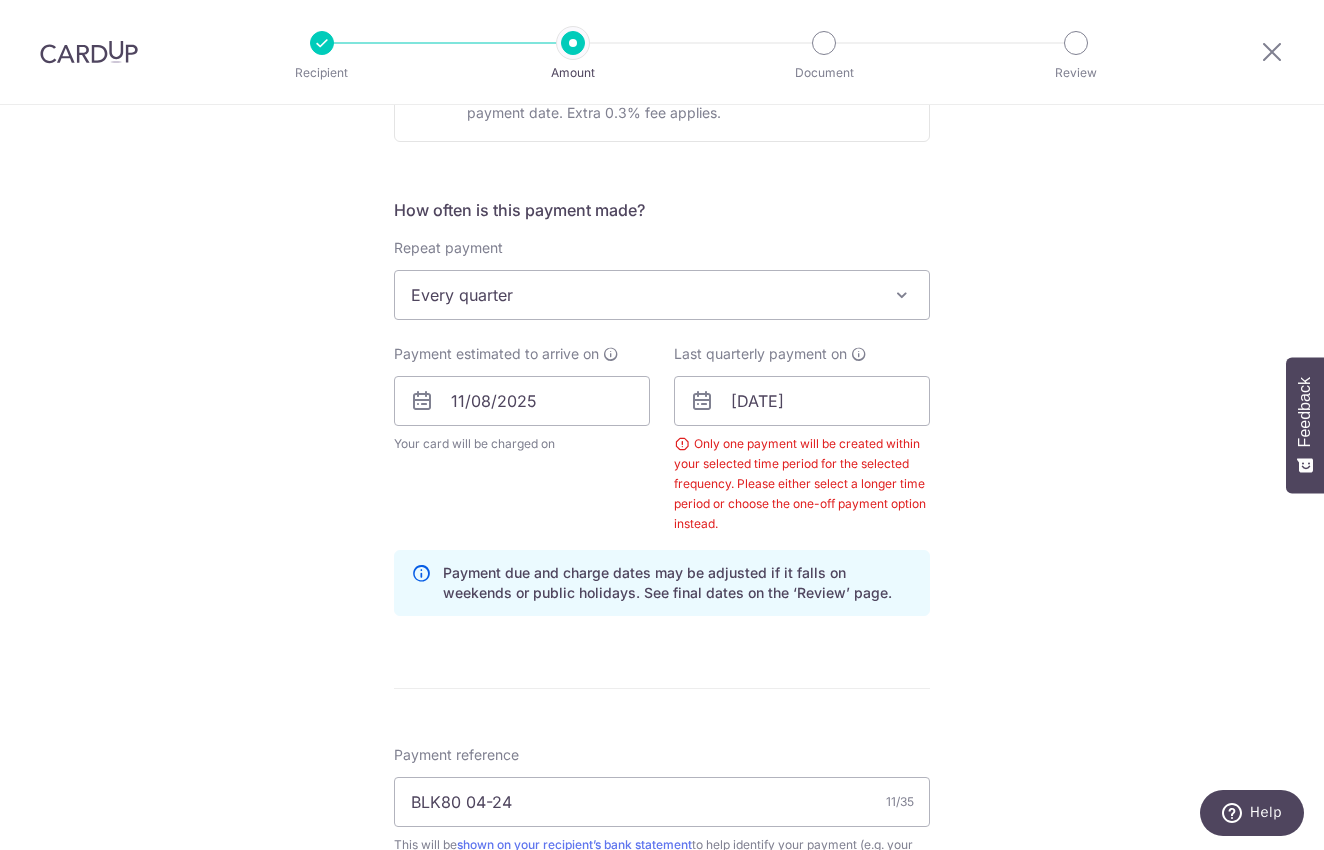 scroll, scrollTop: 678, scrollLeft: 0, axis: vertical 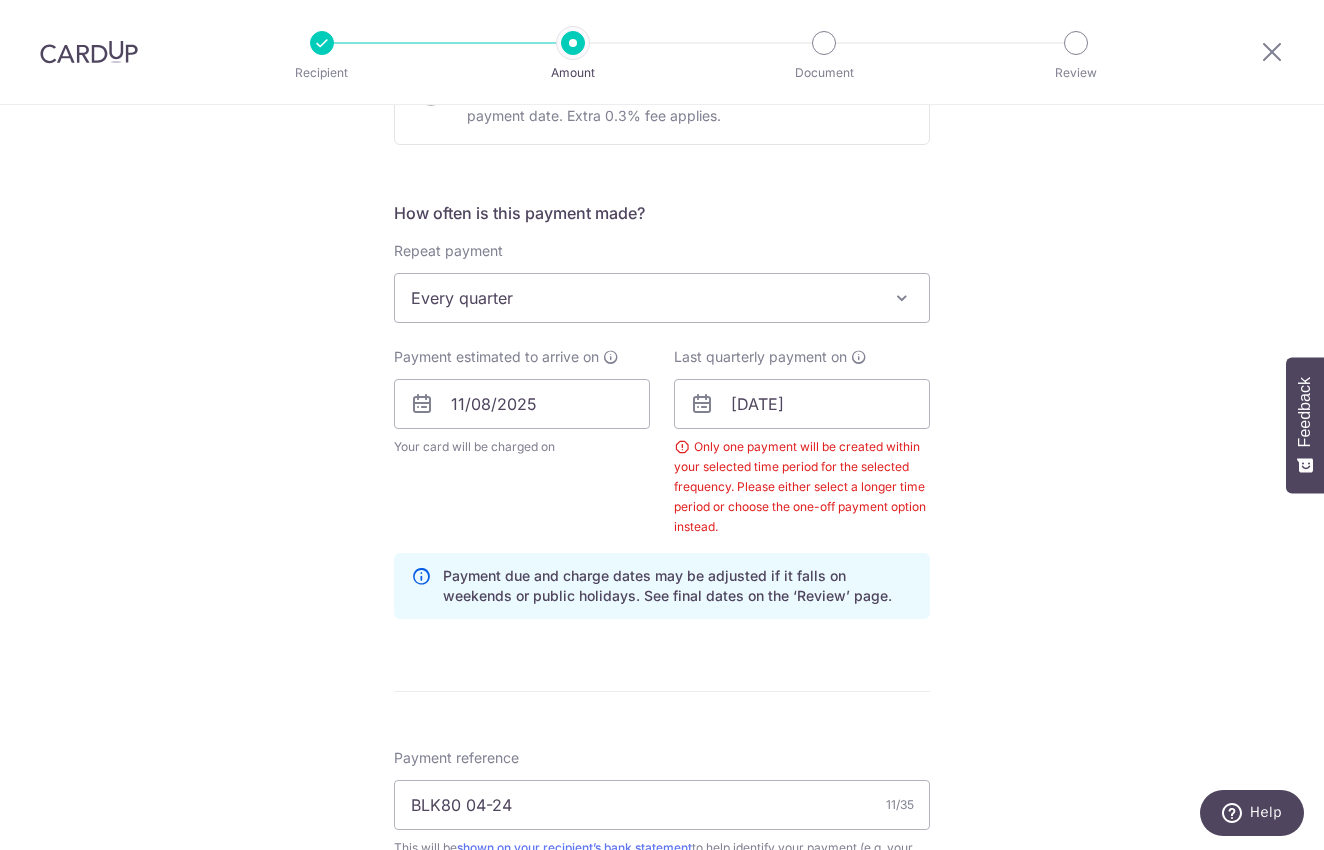 click on "Every quarter" at bounding box center (662, 298) 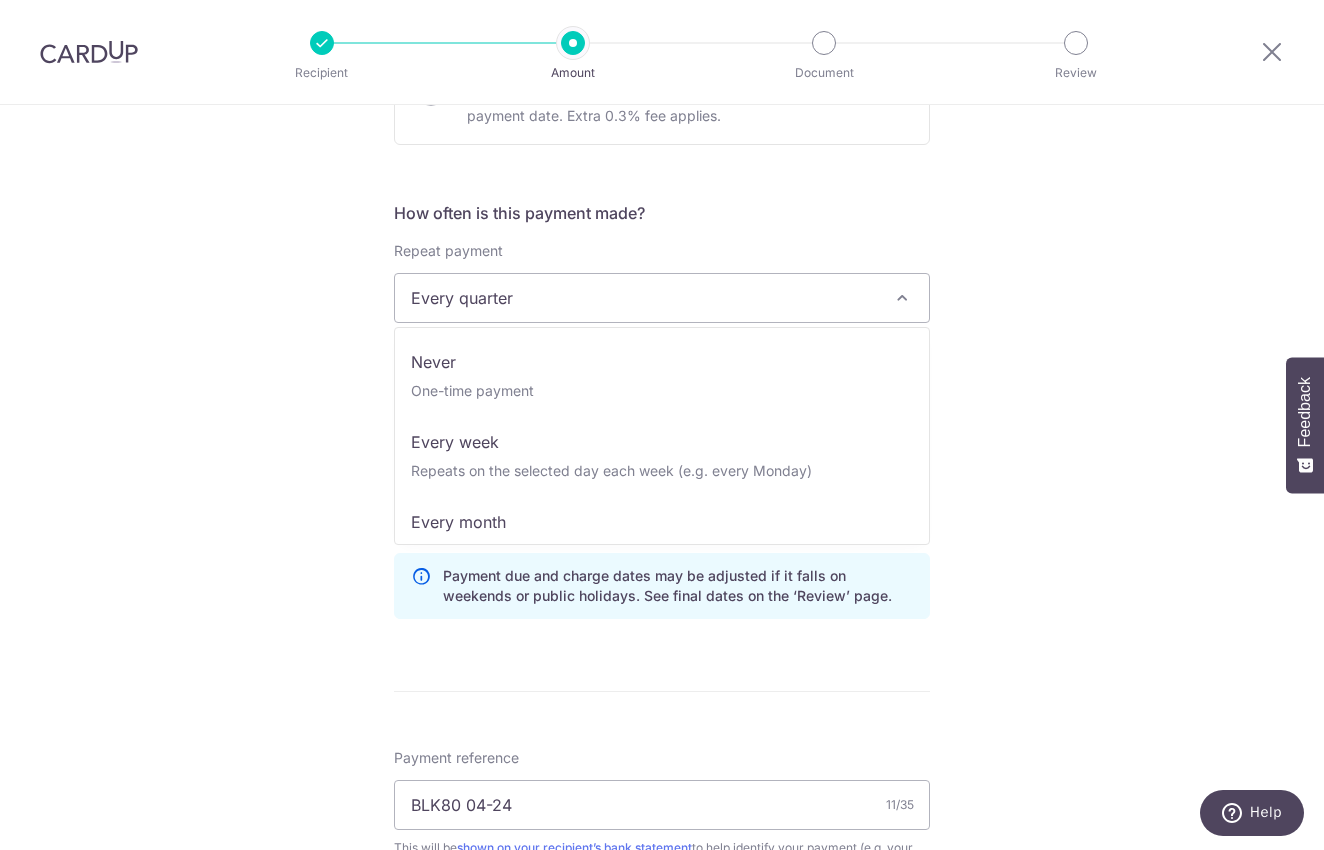 scroll, scrollTop: 80, scrollLeft: 0, axis: vertical 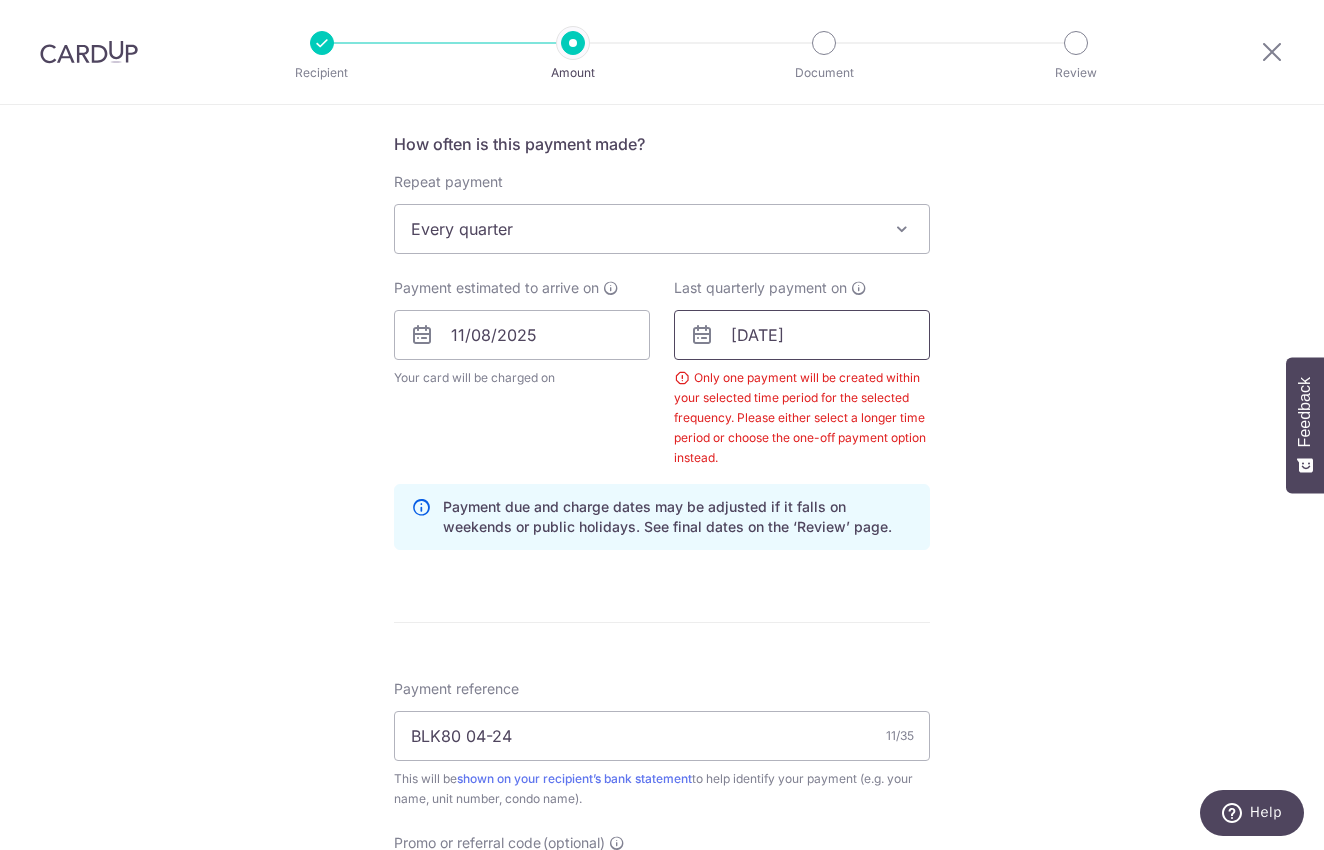 click on "[DATE]" at bounding box center (802, 335) 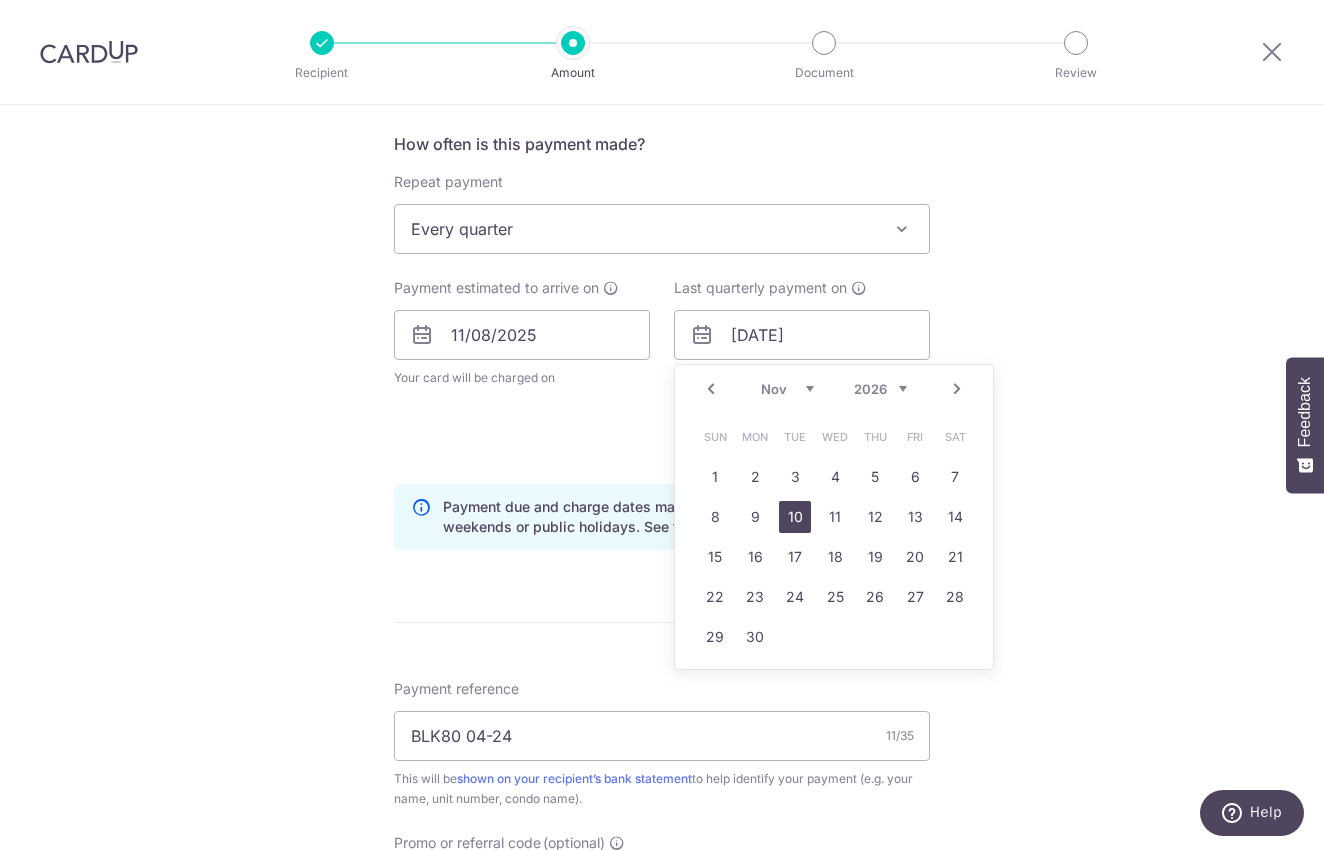 click on "10" at bounding box center (795, 517) 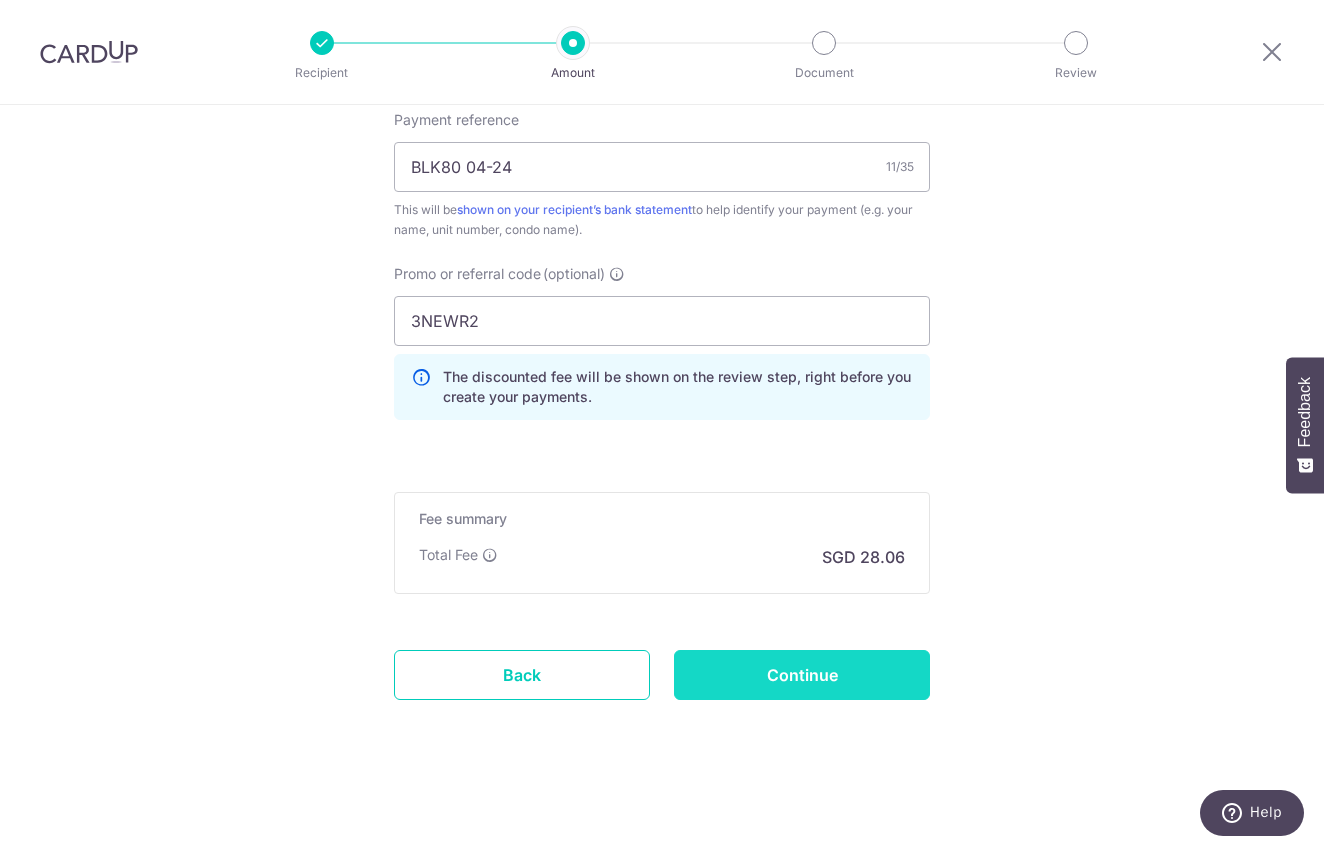 scroll, scrollTop: 1316, scrollLeft: 0, axis: vertical 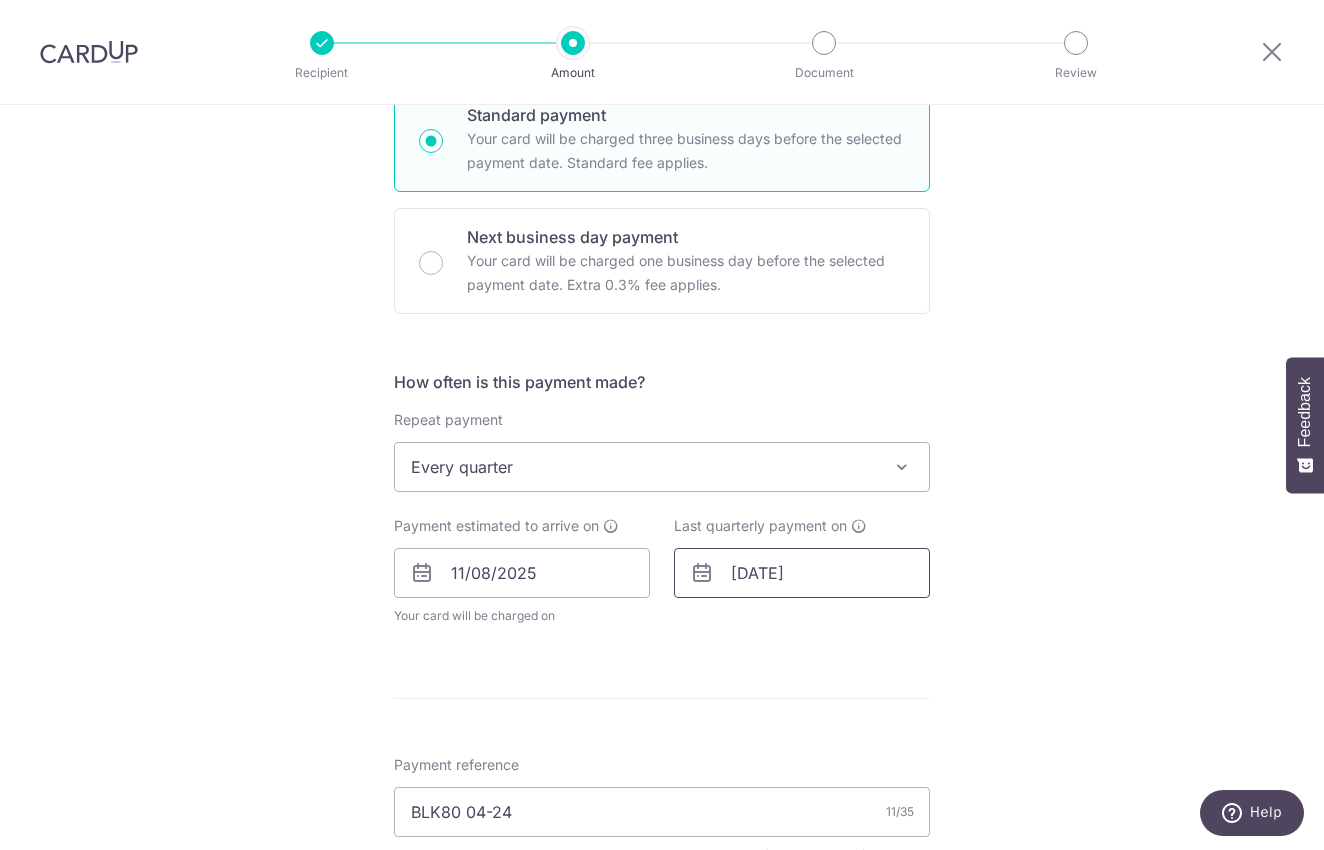 click on "[DATE]" at bounding box center [802, 573] 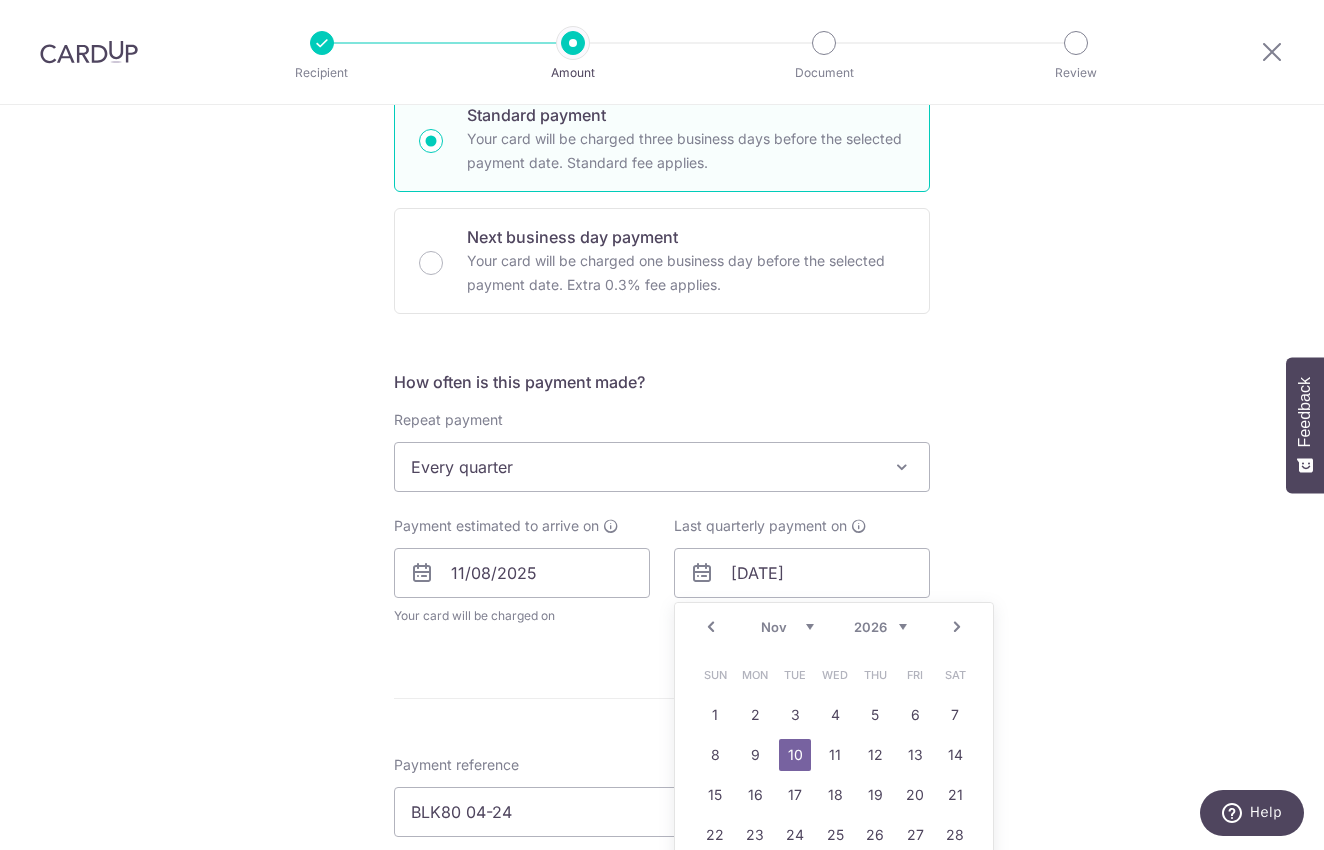 click on "Prev" at bounding box center [711, 627] 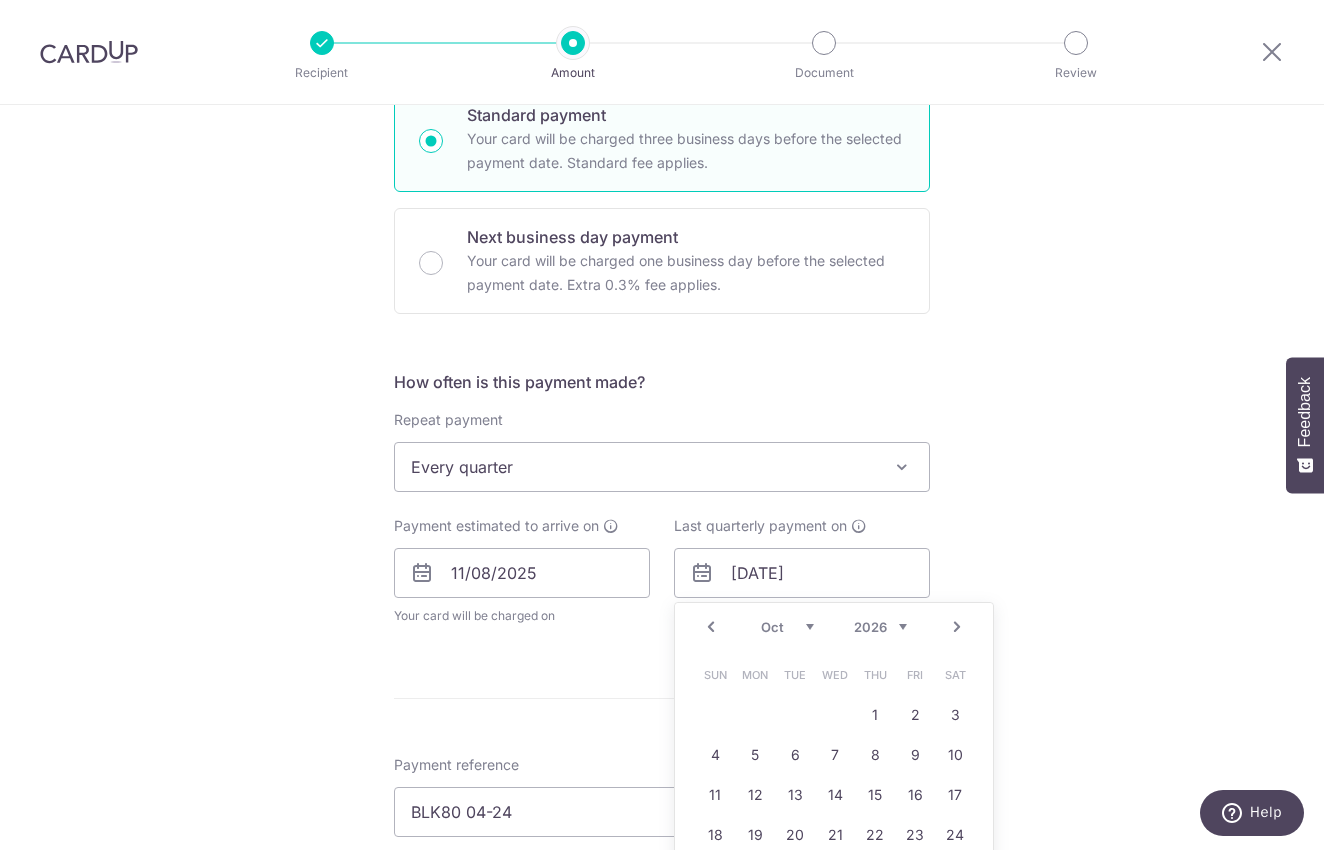click on "Prev" at bounding box center [711, 627] 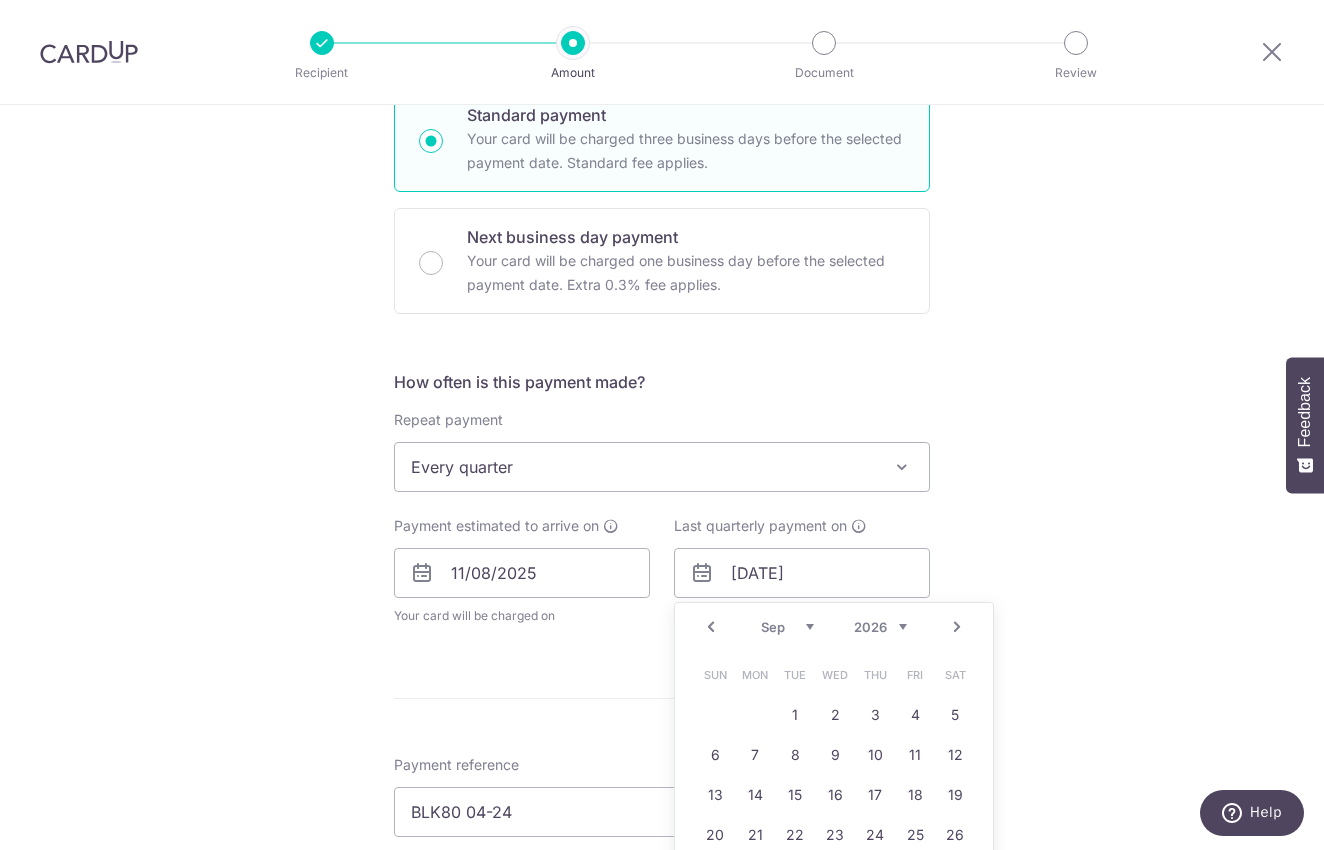 click on "Prev" at bounding box center [711, 627] 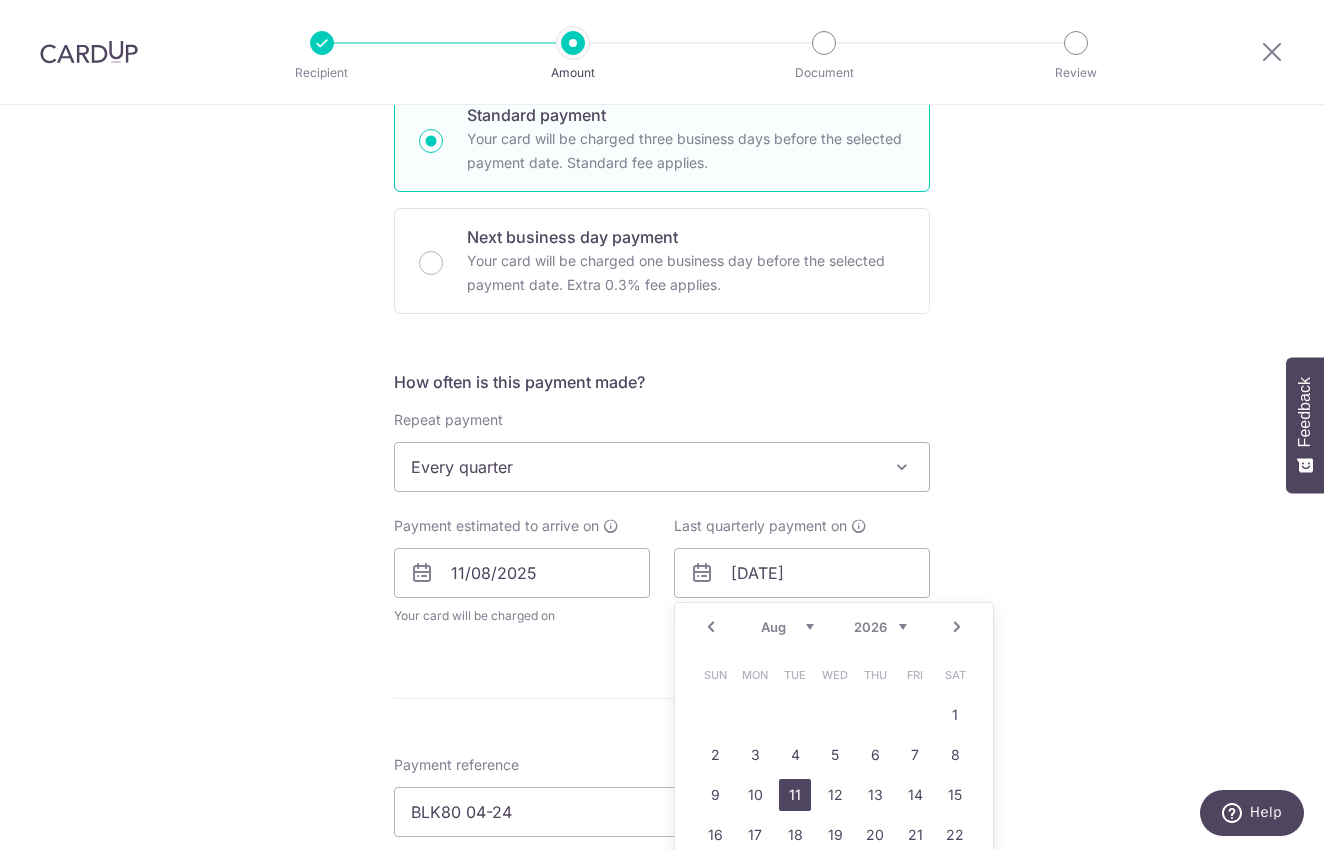 click on "11" at bounding box center (795, 795) 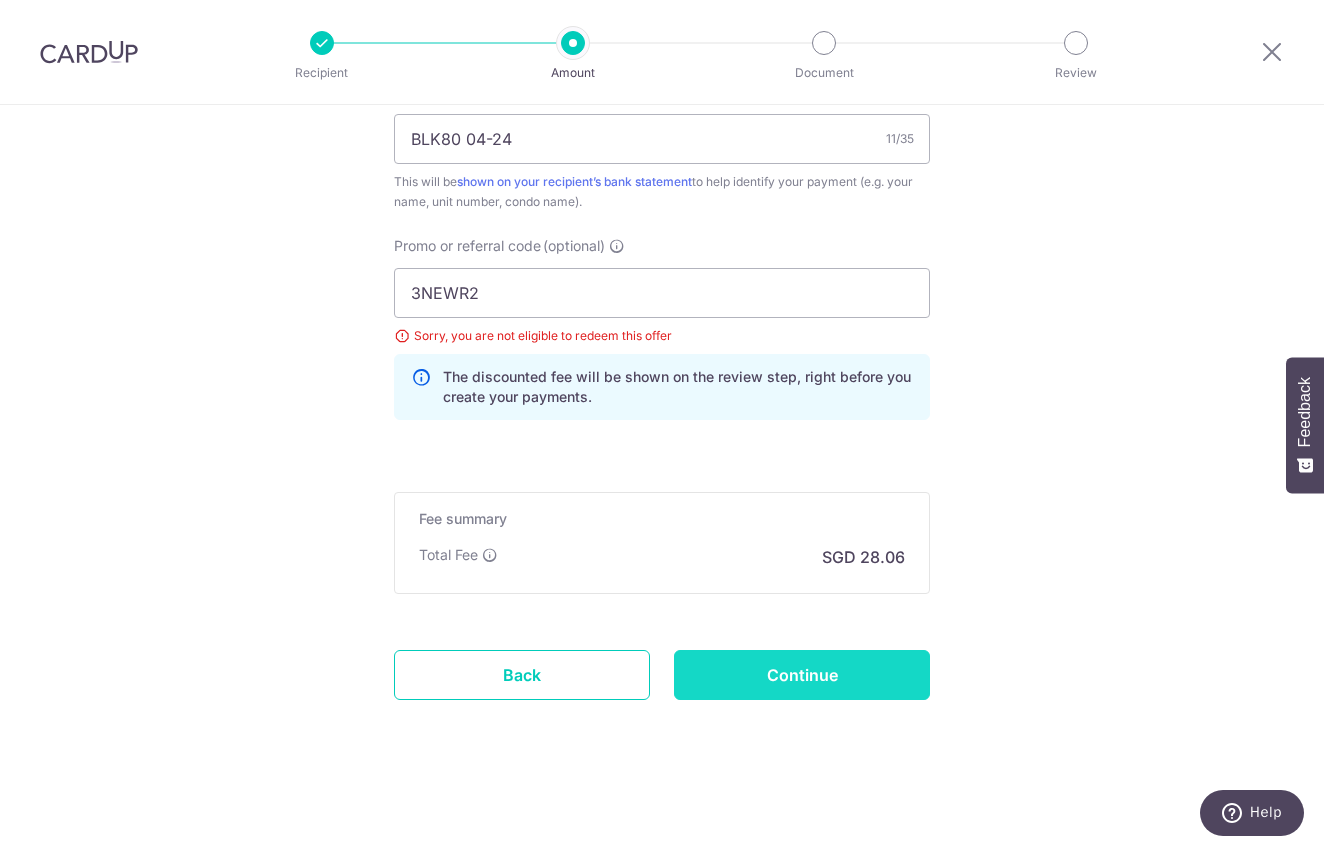 scroll, scrollTop: 1264, scrollLeft: 0, axis: vertical 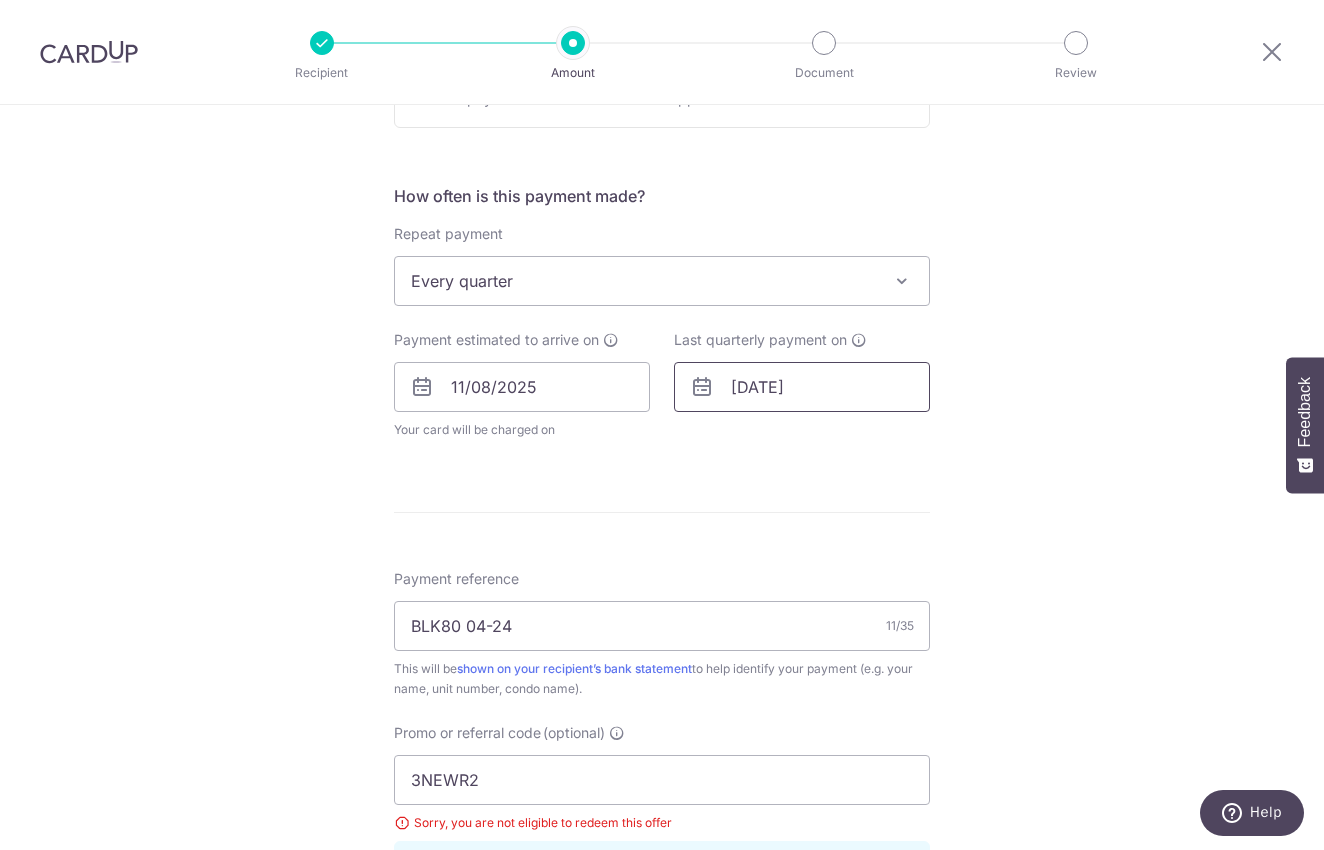 click on "11/08/2026" at bounding box center [802, 387] 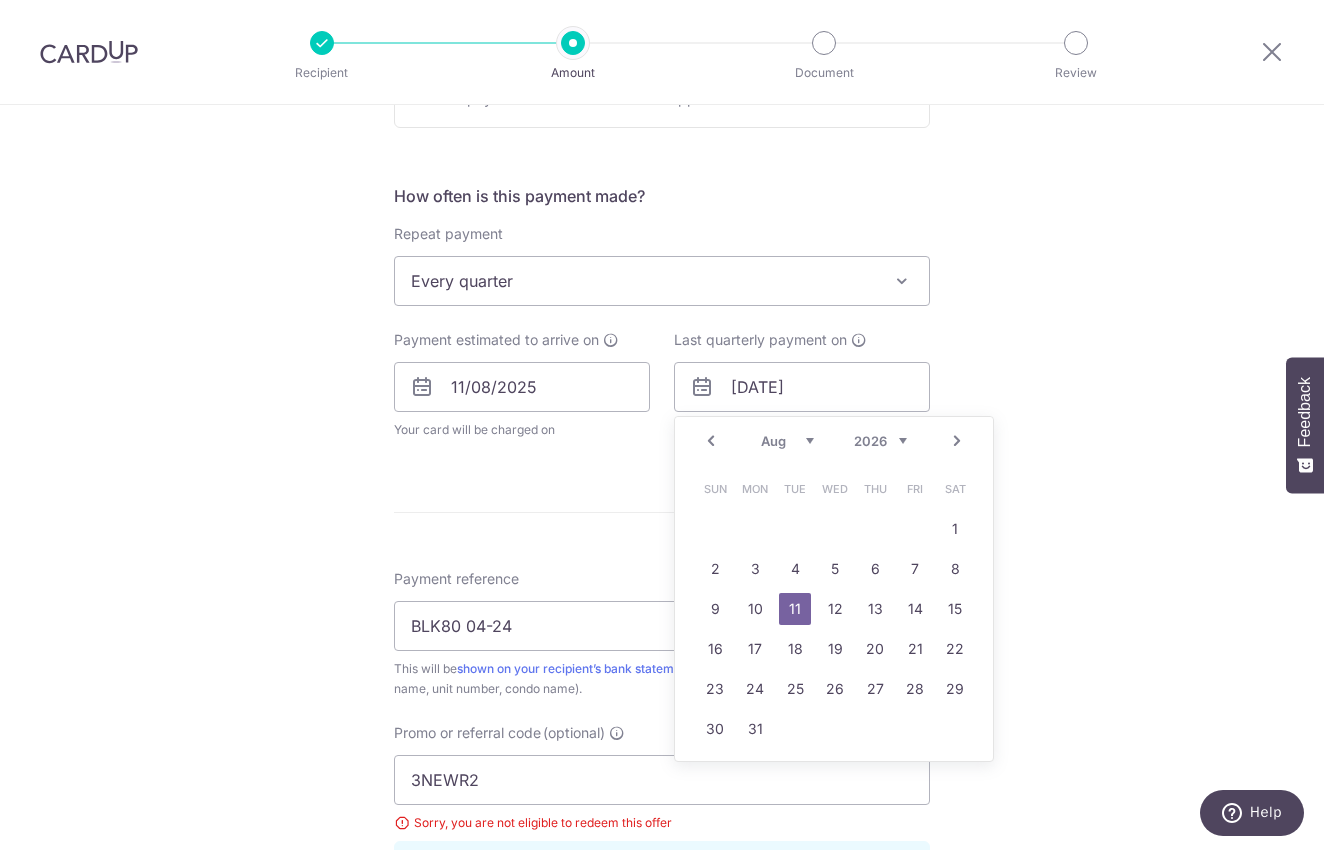 click on "Prev" at bounding box center [711, 441] 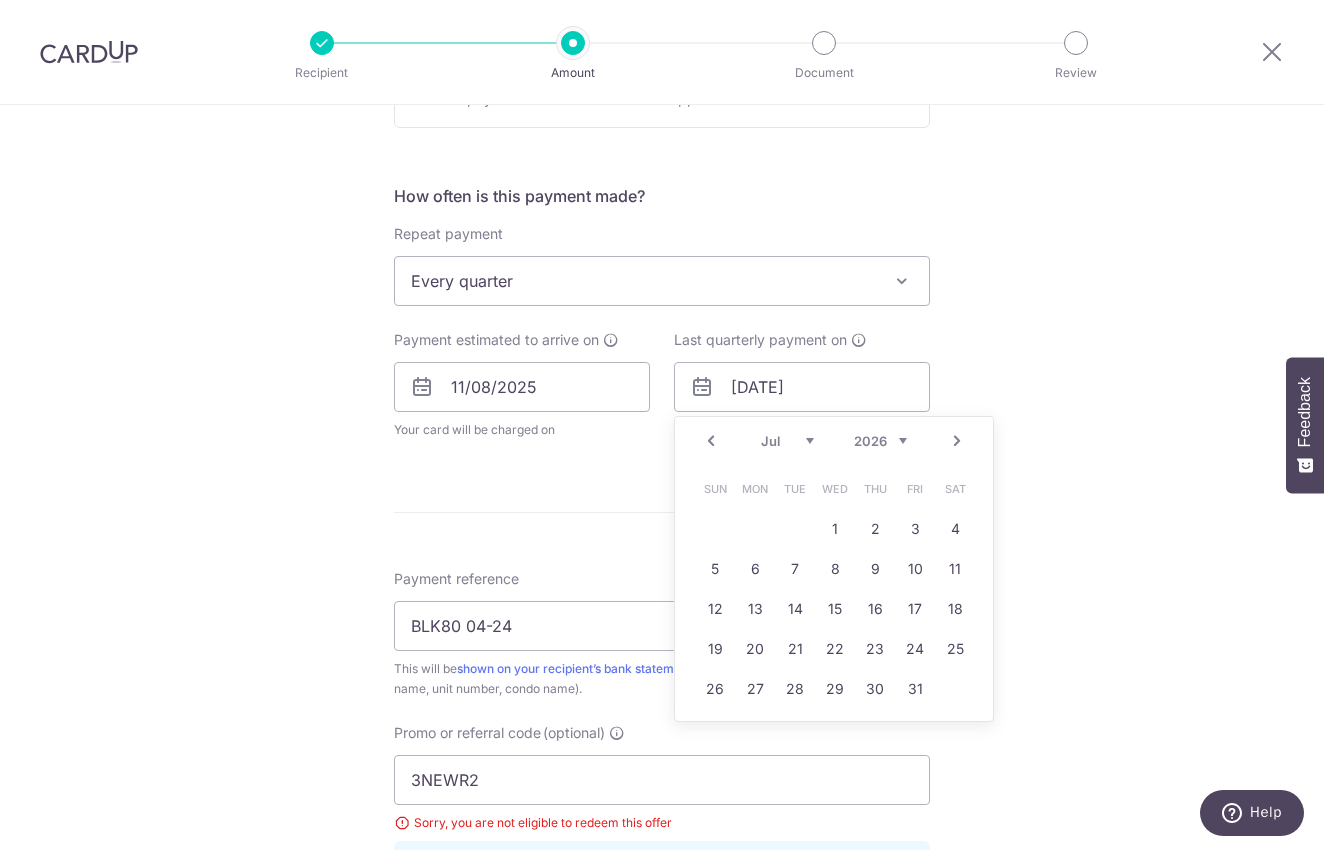 click on "Prev" at bounding box center [711, 441] 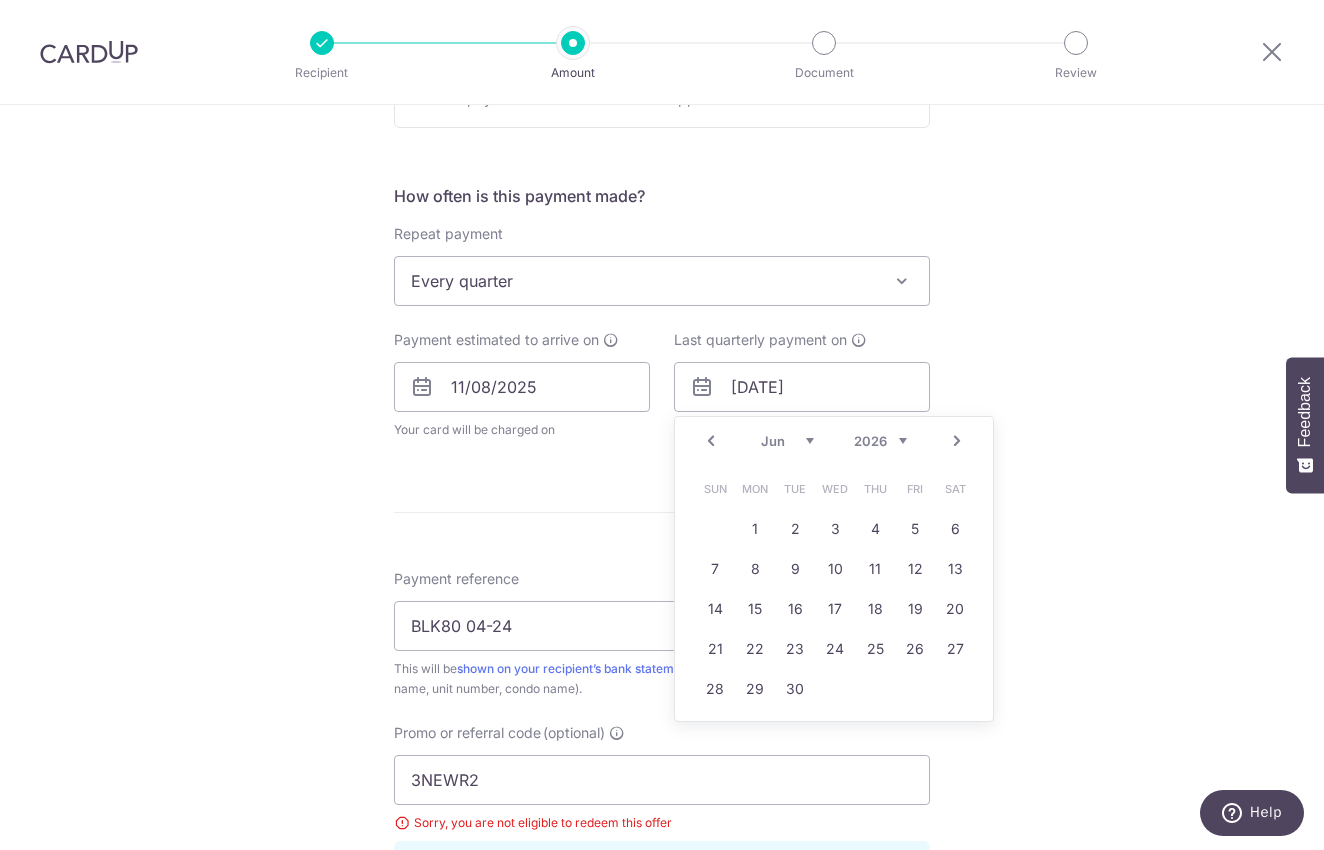 click on "Prev" at bounding box center [711, 441] 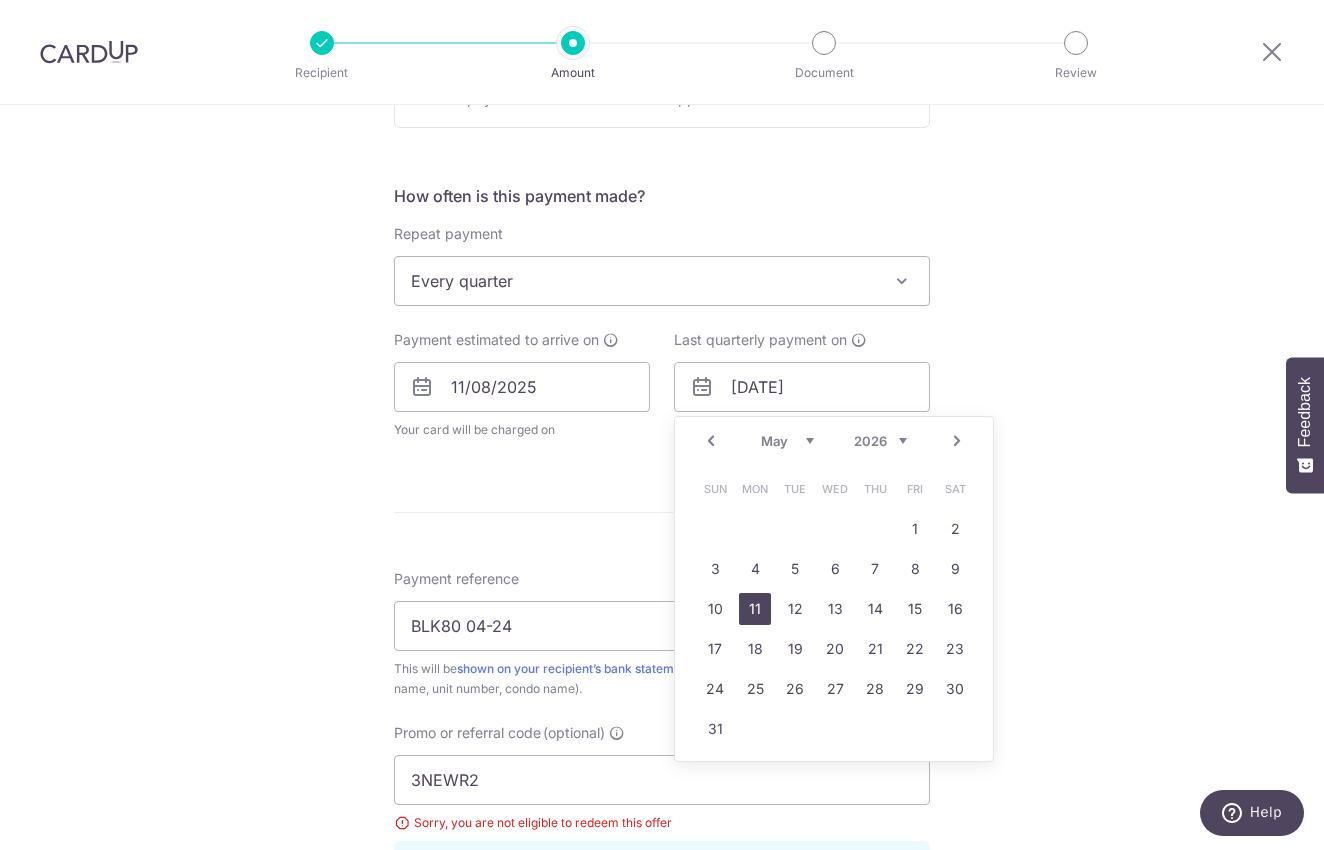 click on "11" at bounding box center [755, 609] 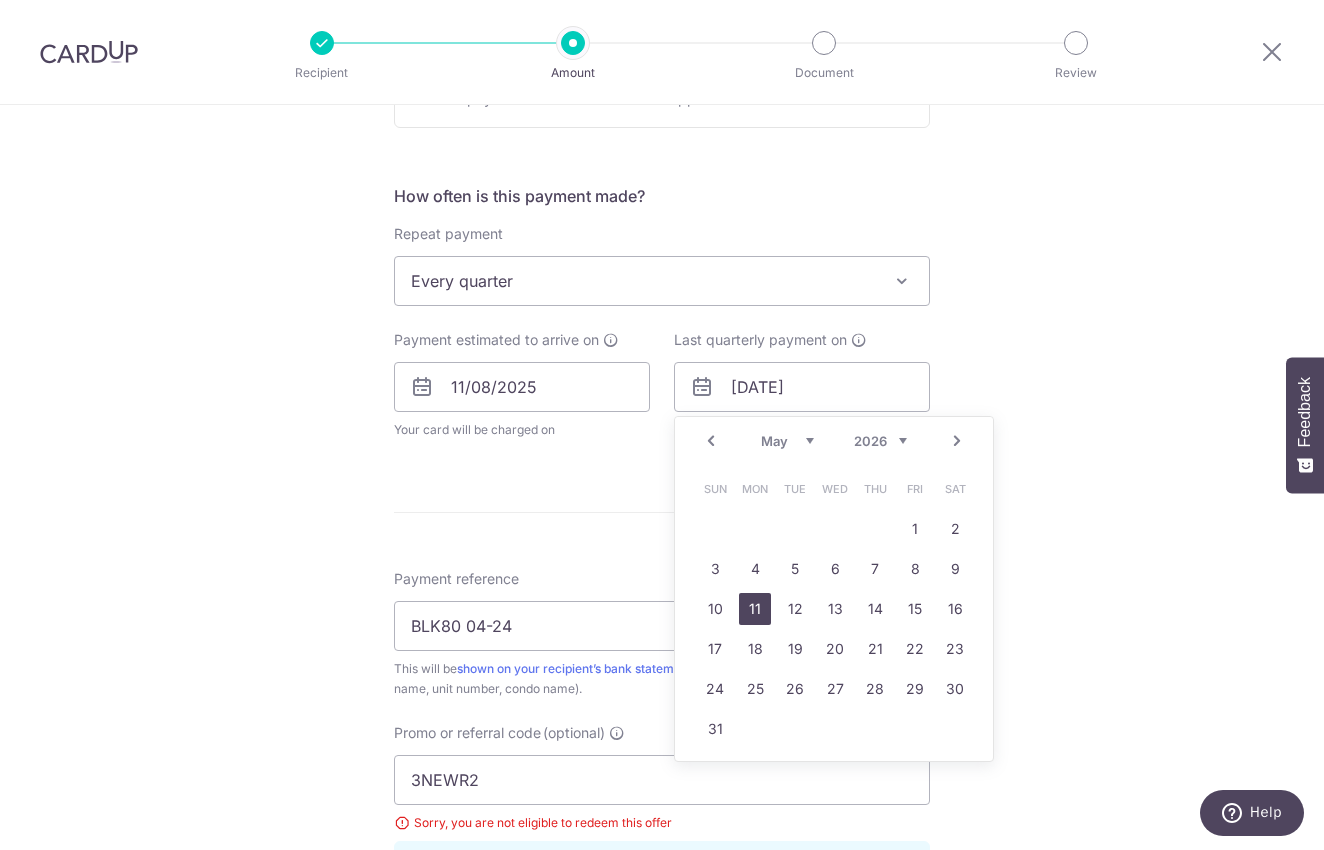 type on "11/05/2026" 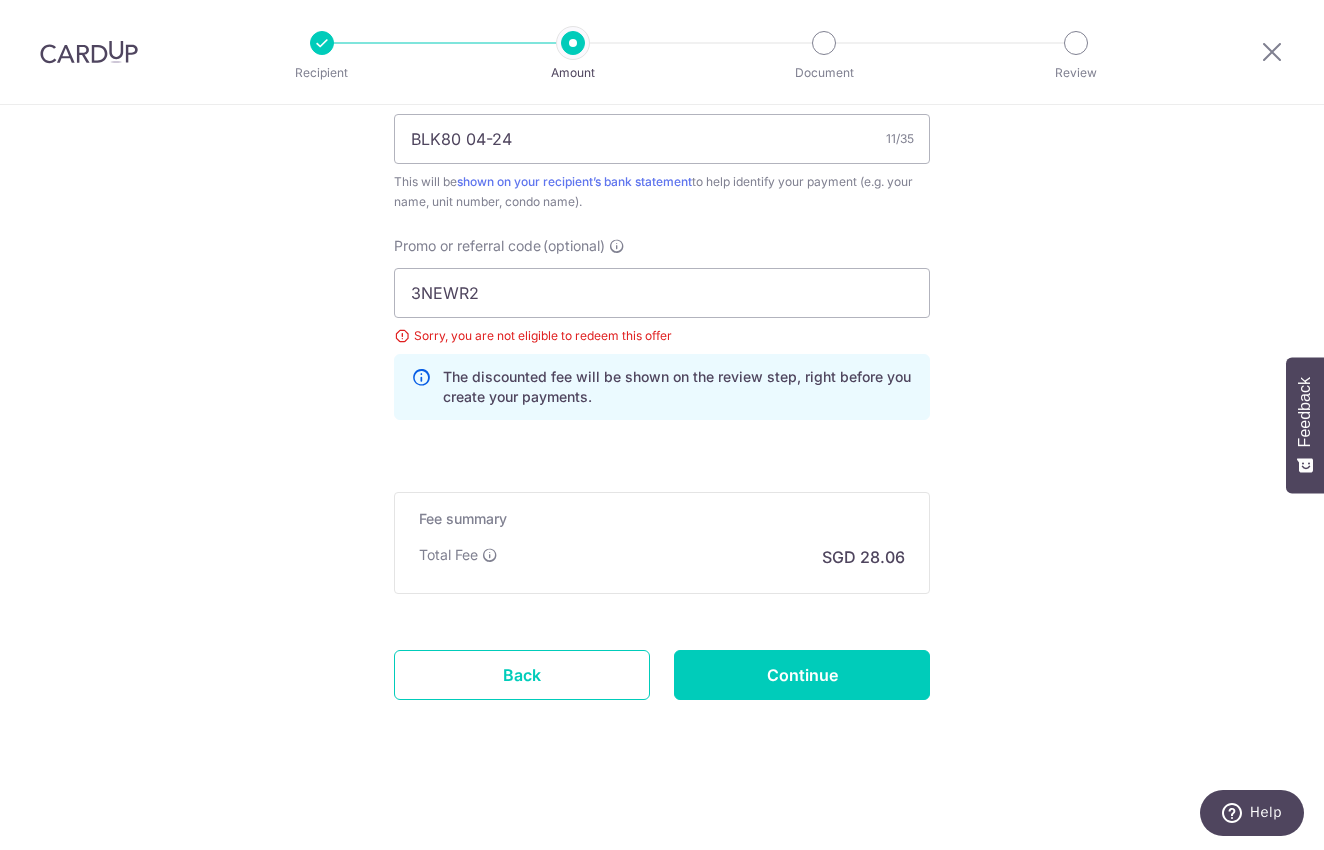 scroll, scrollTop: 1264, scrollLeft: 0, axis: vertical 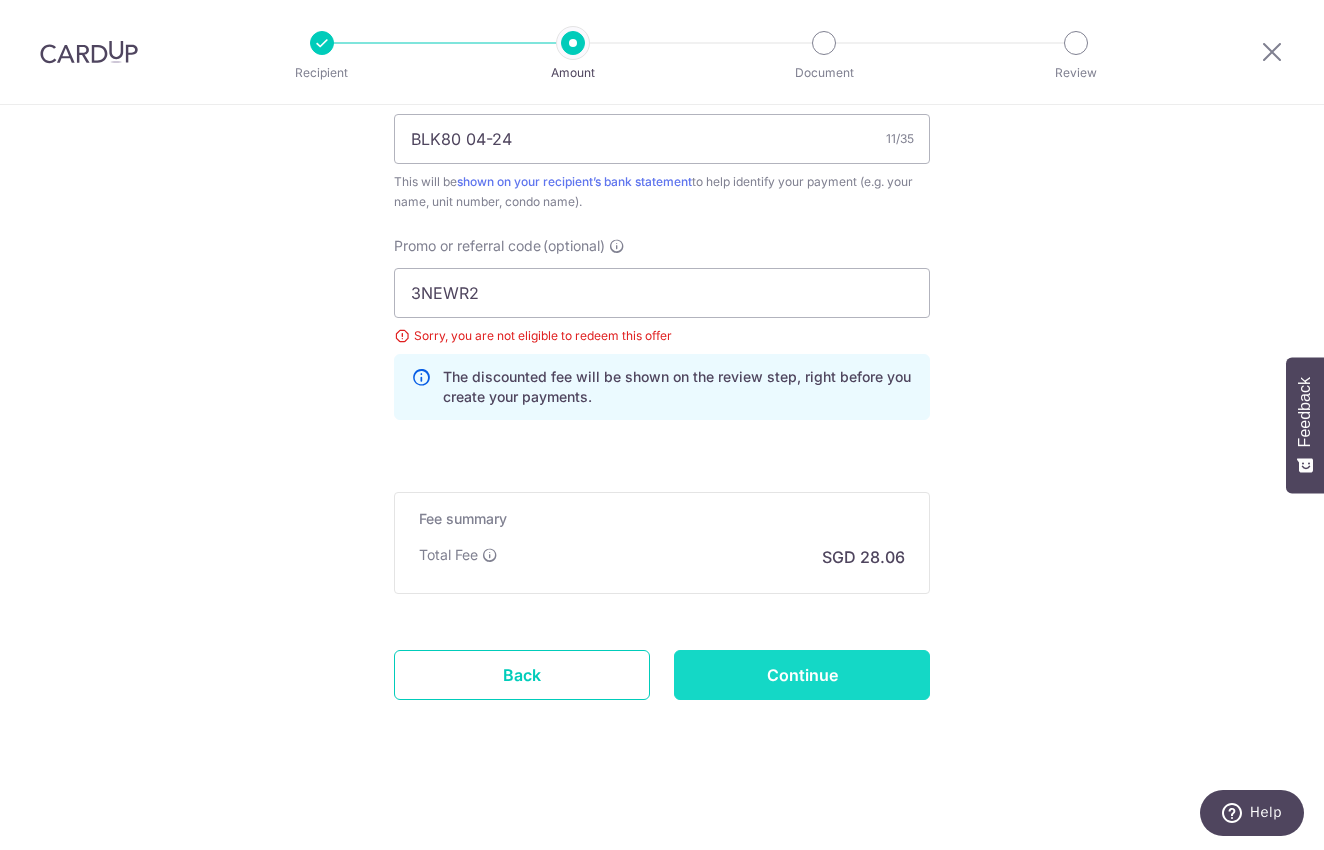 click on "Continue" at bounding box center [802, 675] 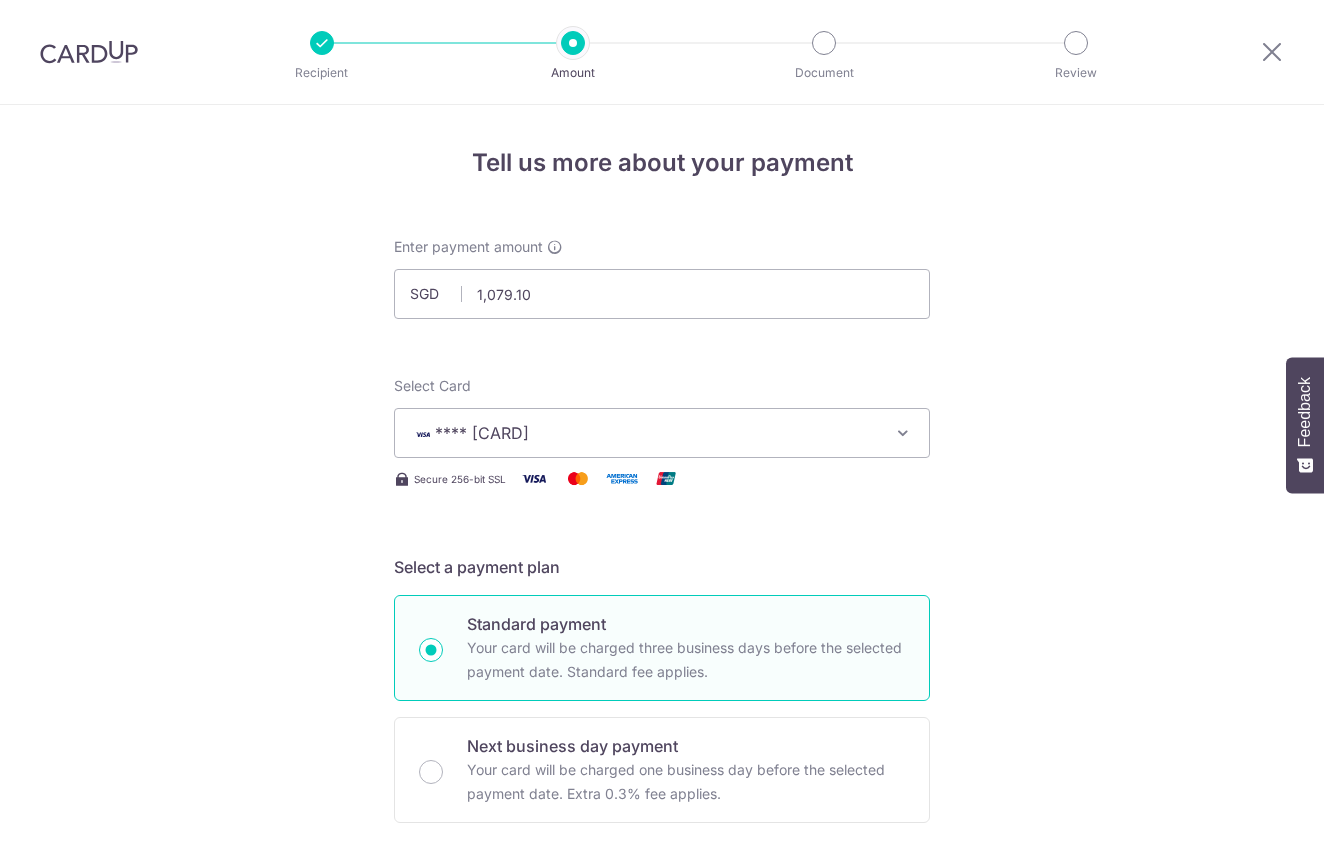 scroll, scrollTop: 0, scrollLeft: 0, axis: both 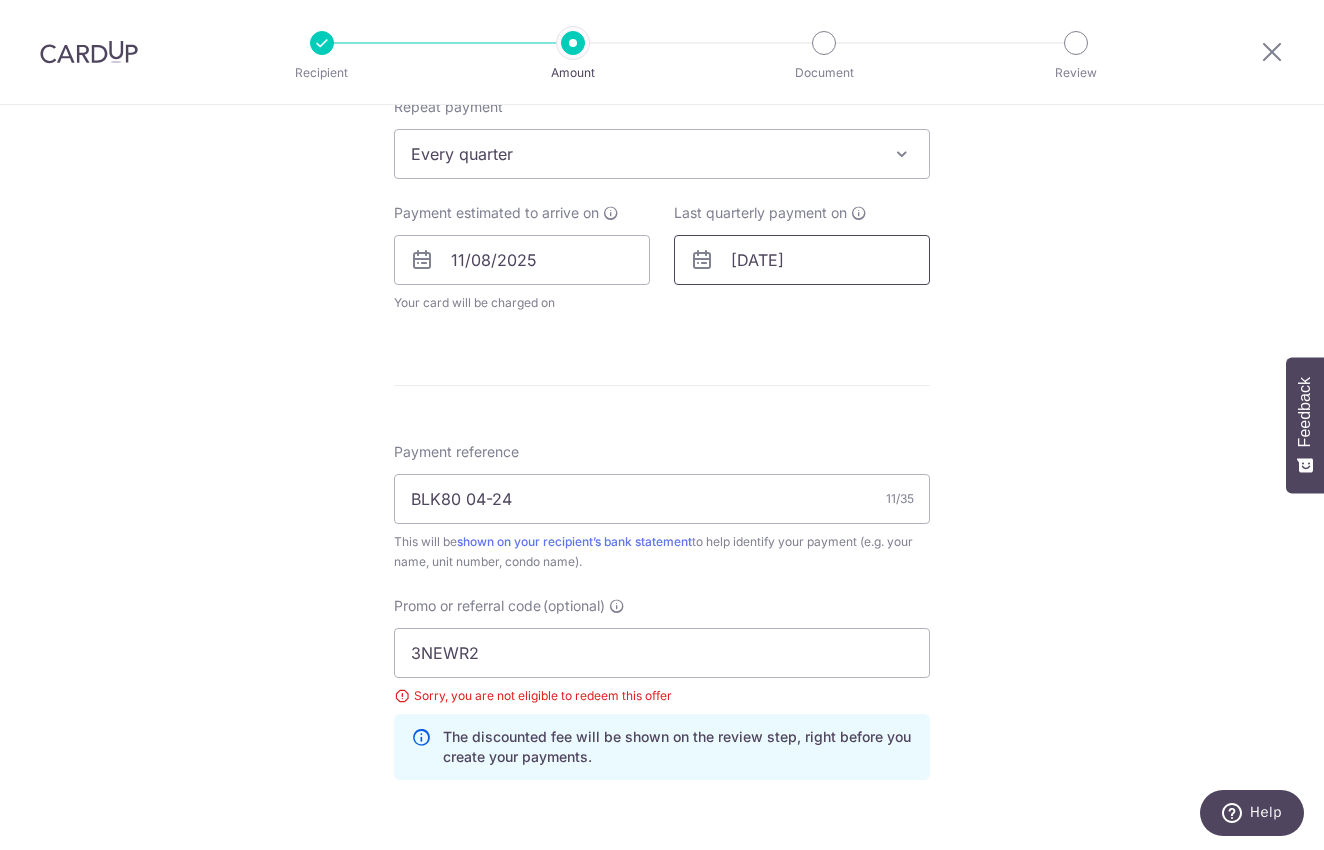 click on "[DATE]" at bounding box center [802, 260] 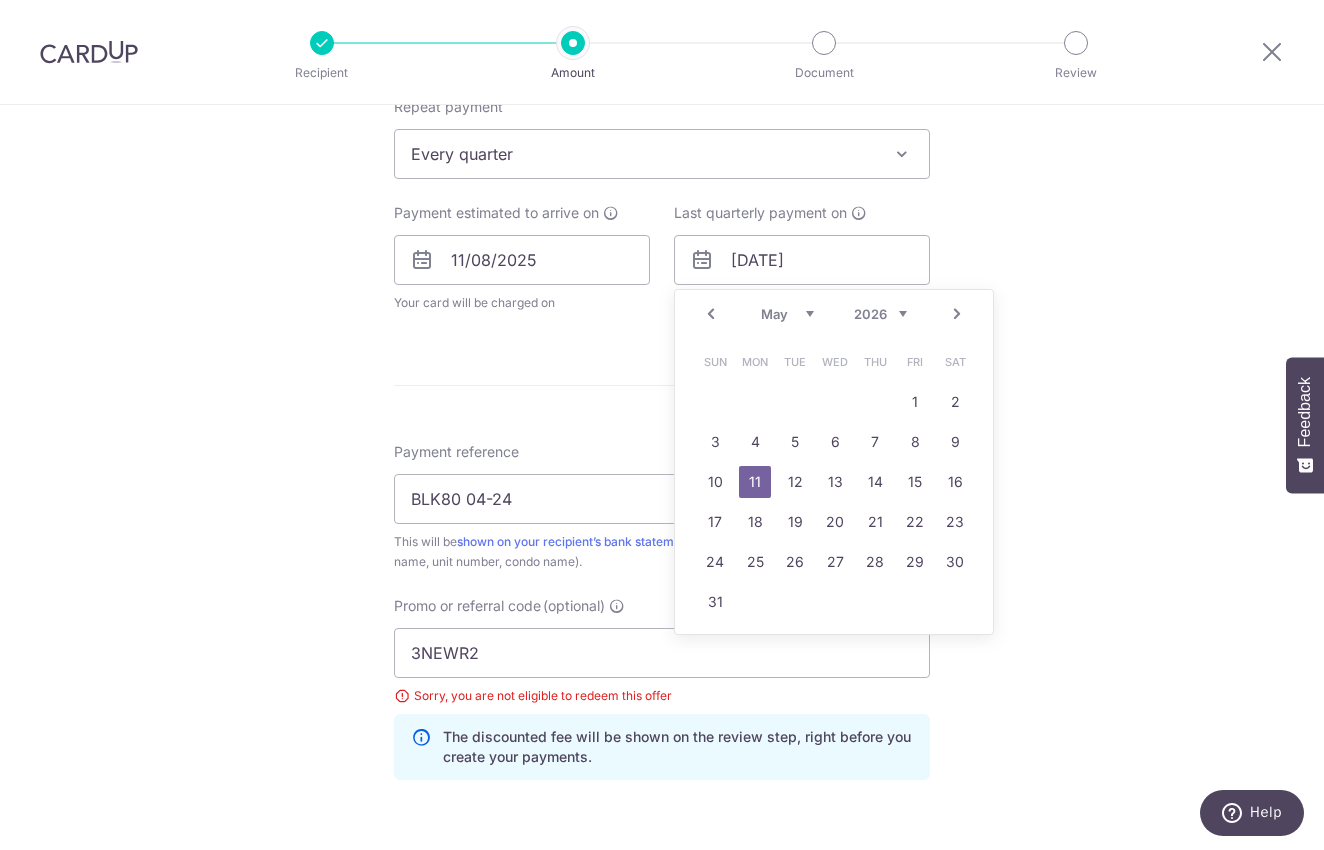 click on "Prev" at bounding box center (711, 314) 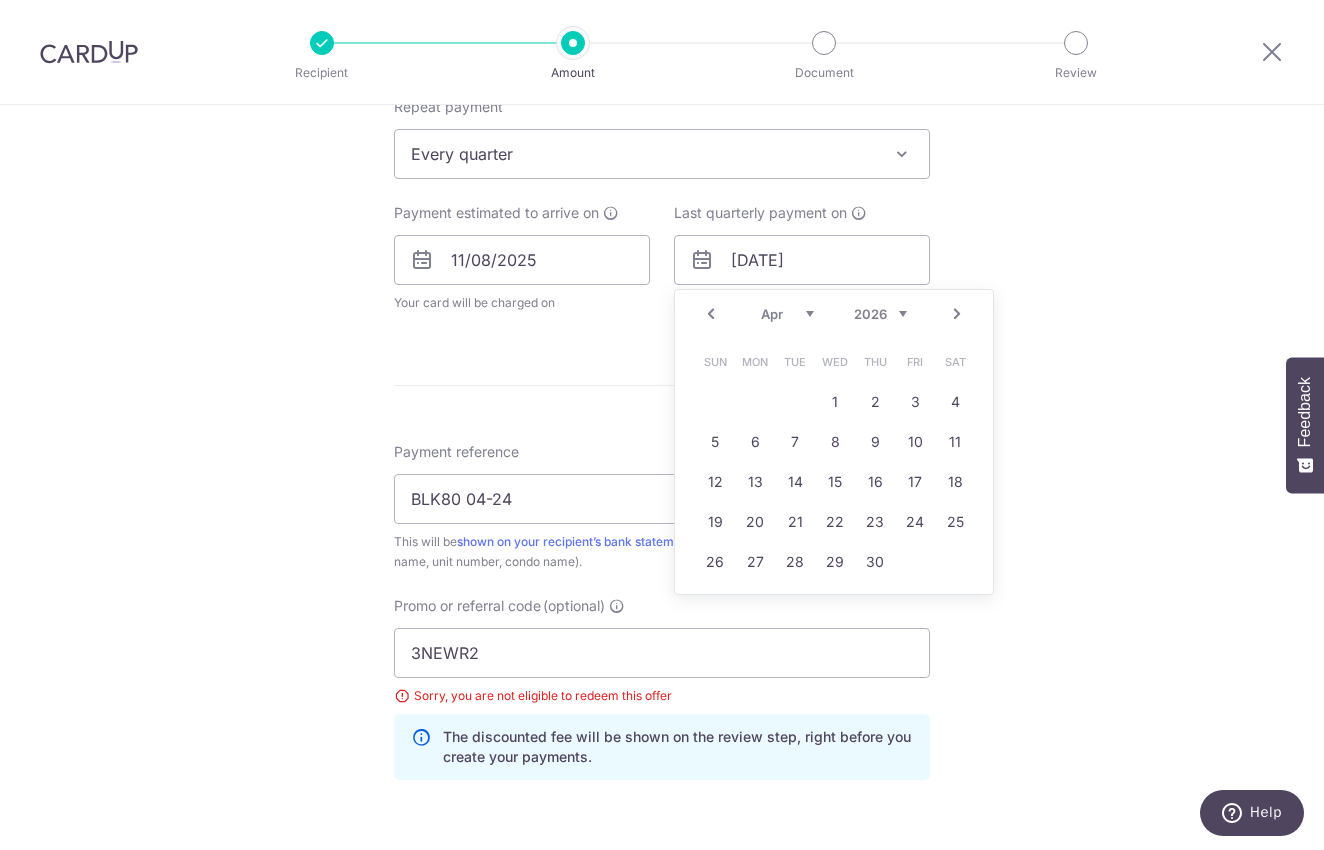 click on "Prev" at bounding box center (711, 314) 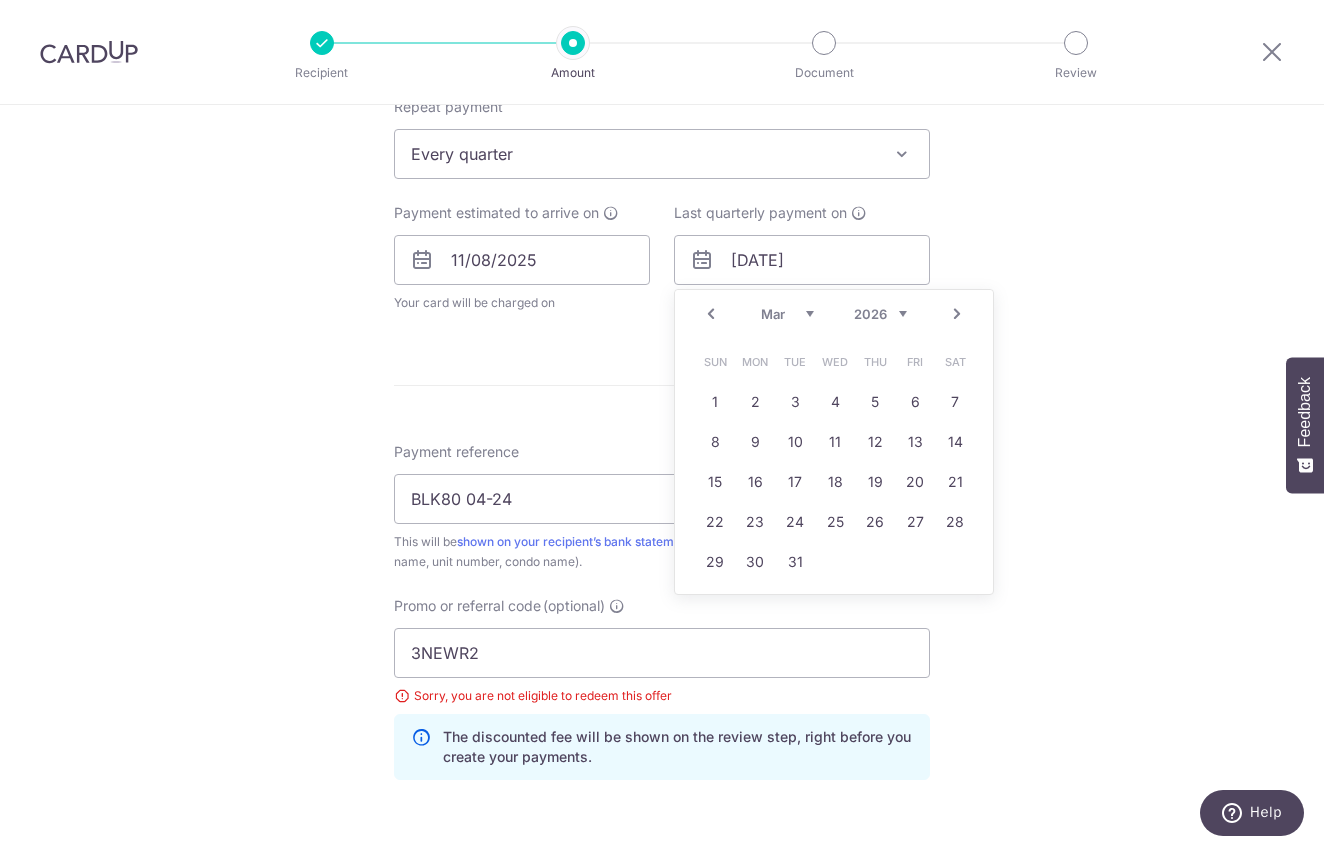click on "Prev" at bounding box center [711, 314] 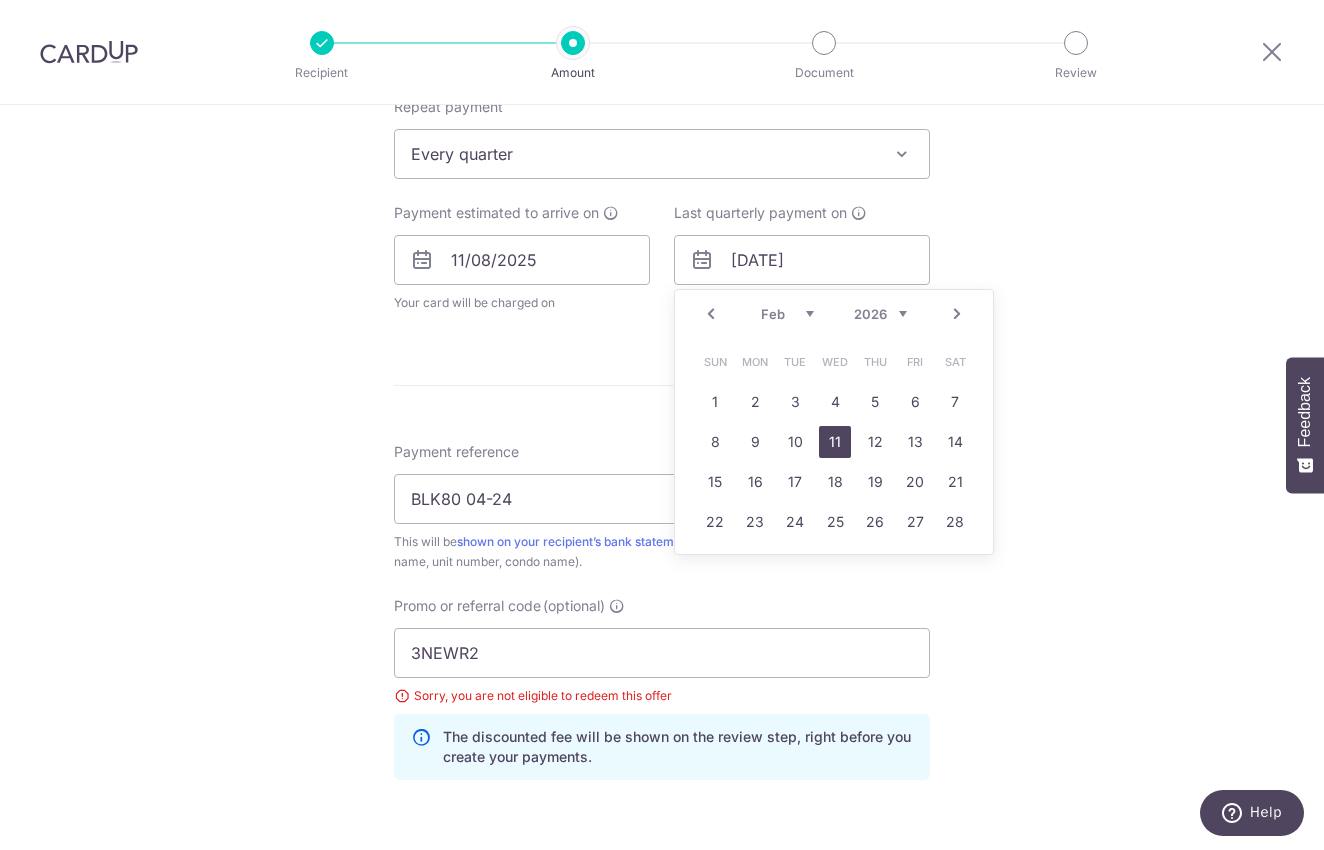 click on "11" at bounding box center (835, 442) 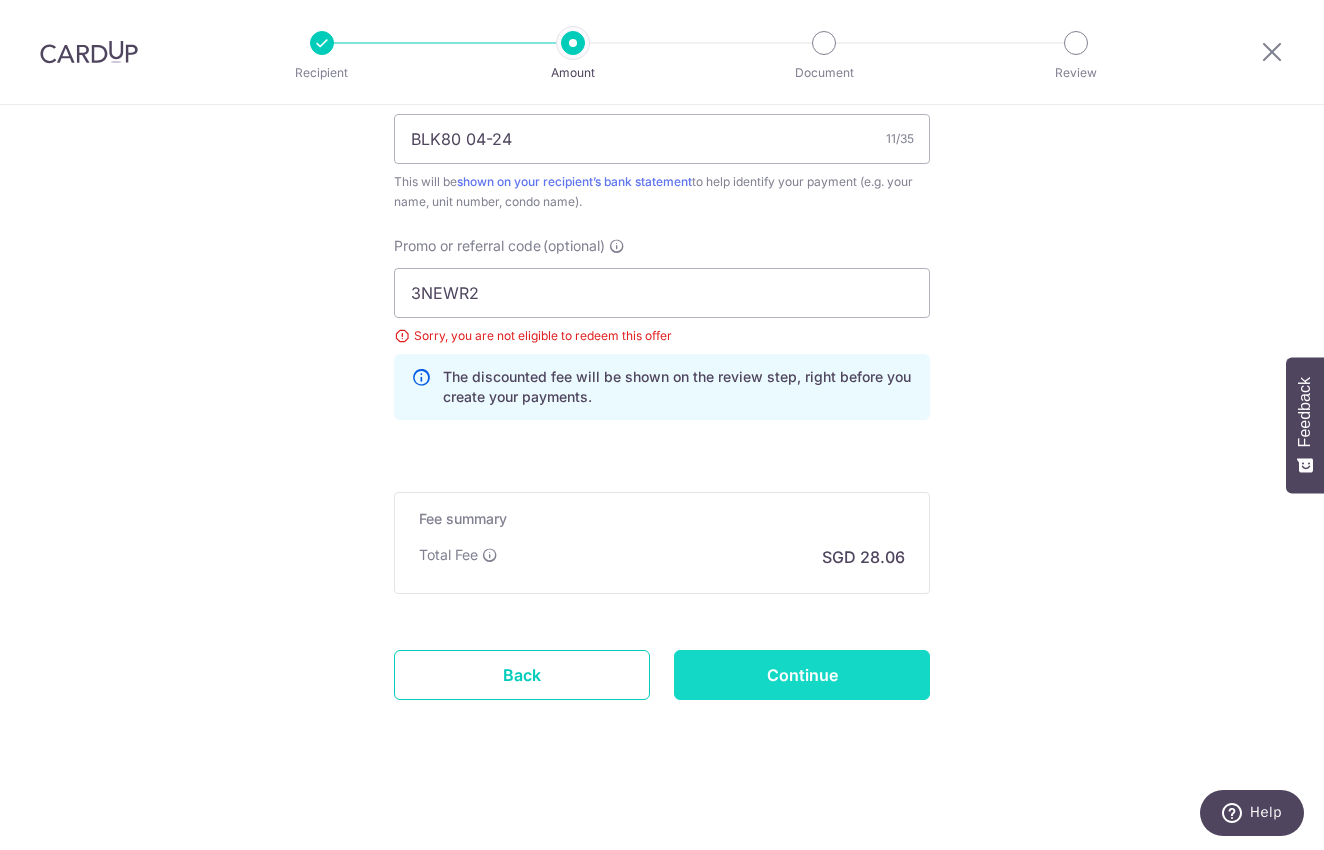scroll, scrollTop: 1264, scrollLeft: 0, axis: vertical 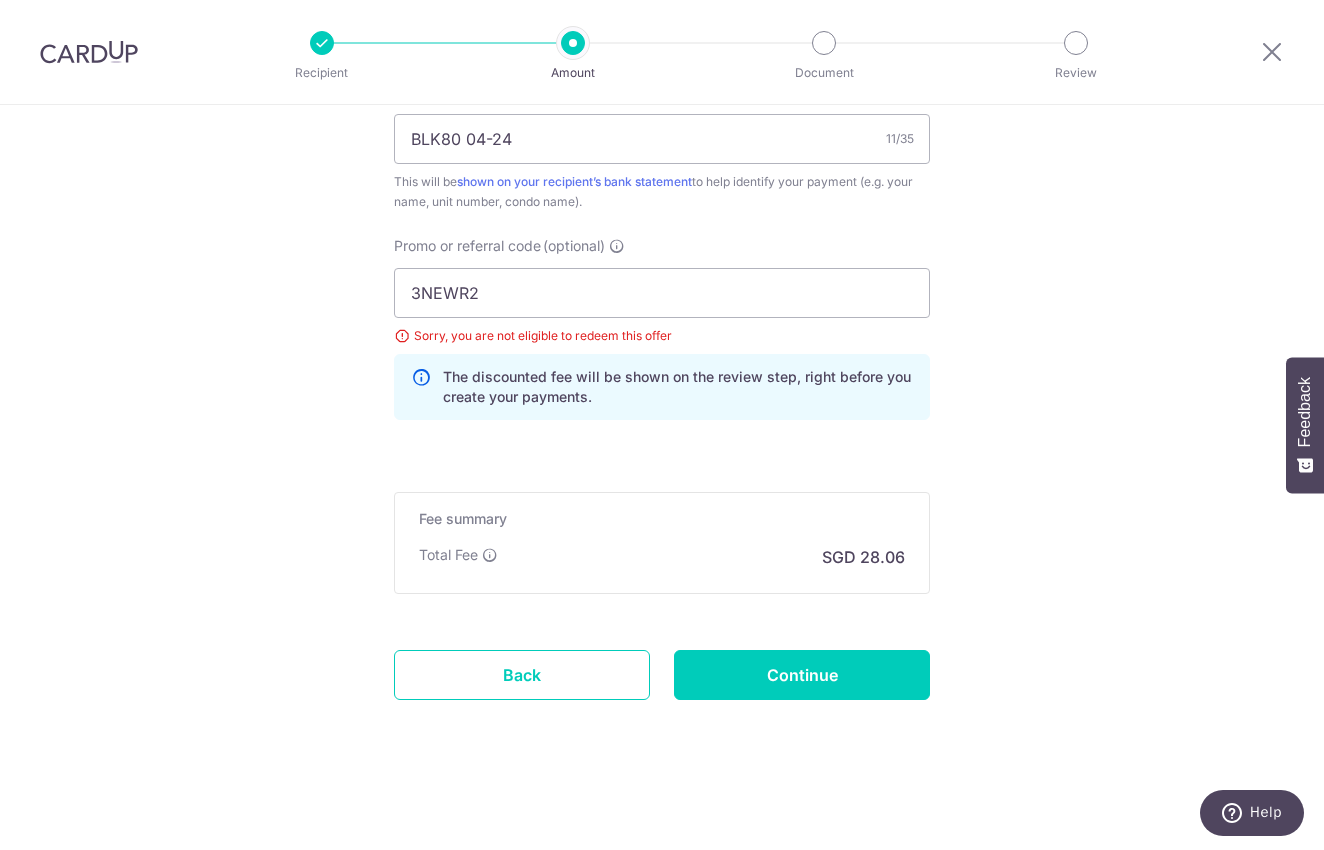 click on "Continue" at bounding box center [802, 675] 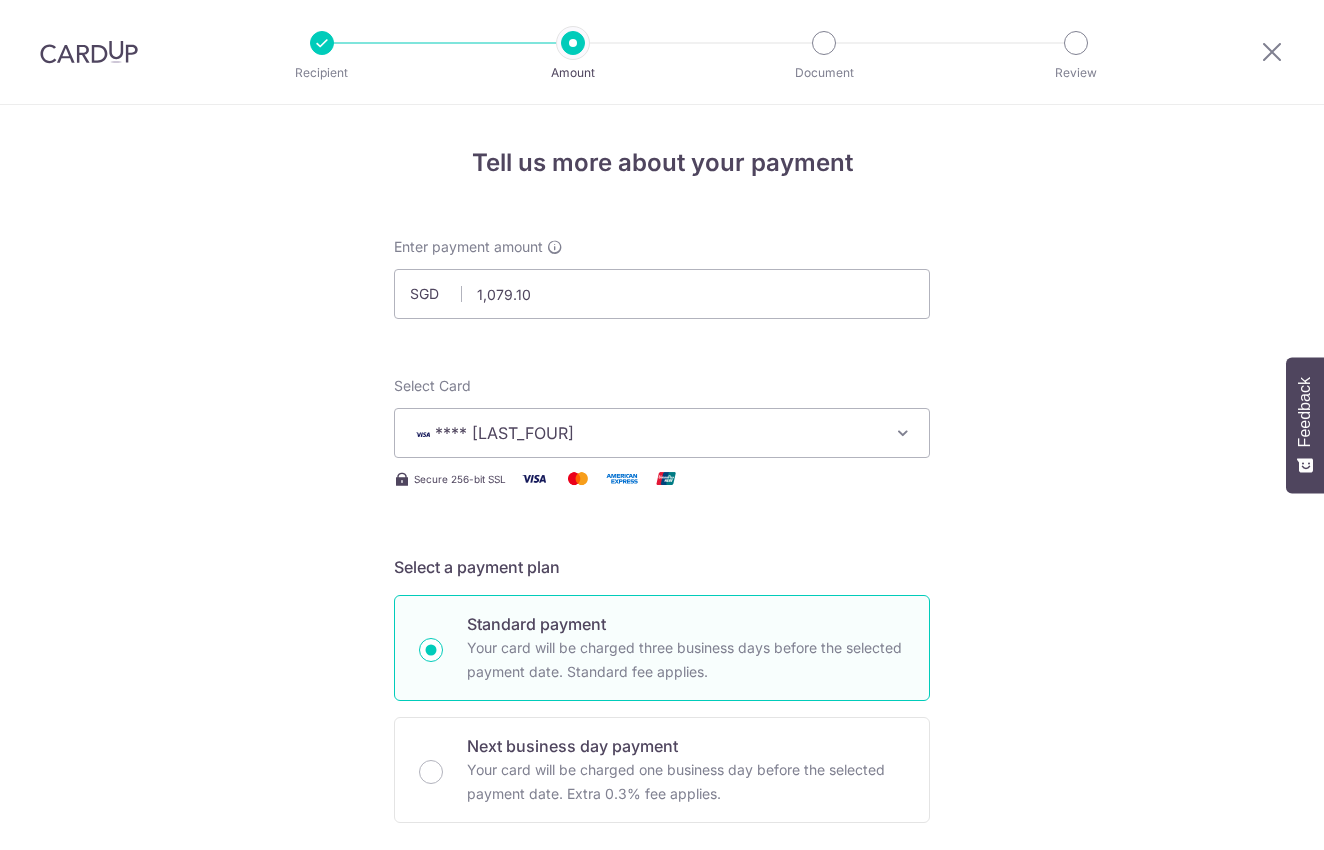 scroll, scrollTop: 0, scrollLeft: 0, axis: both 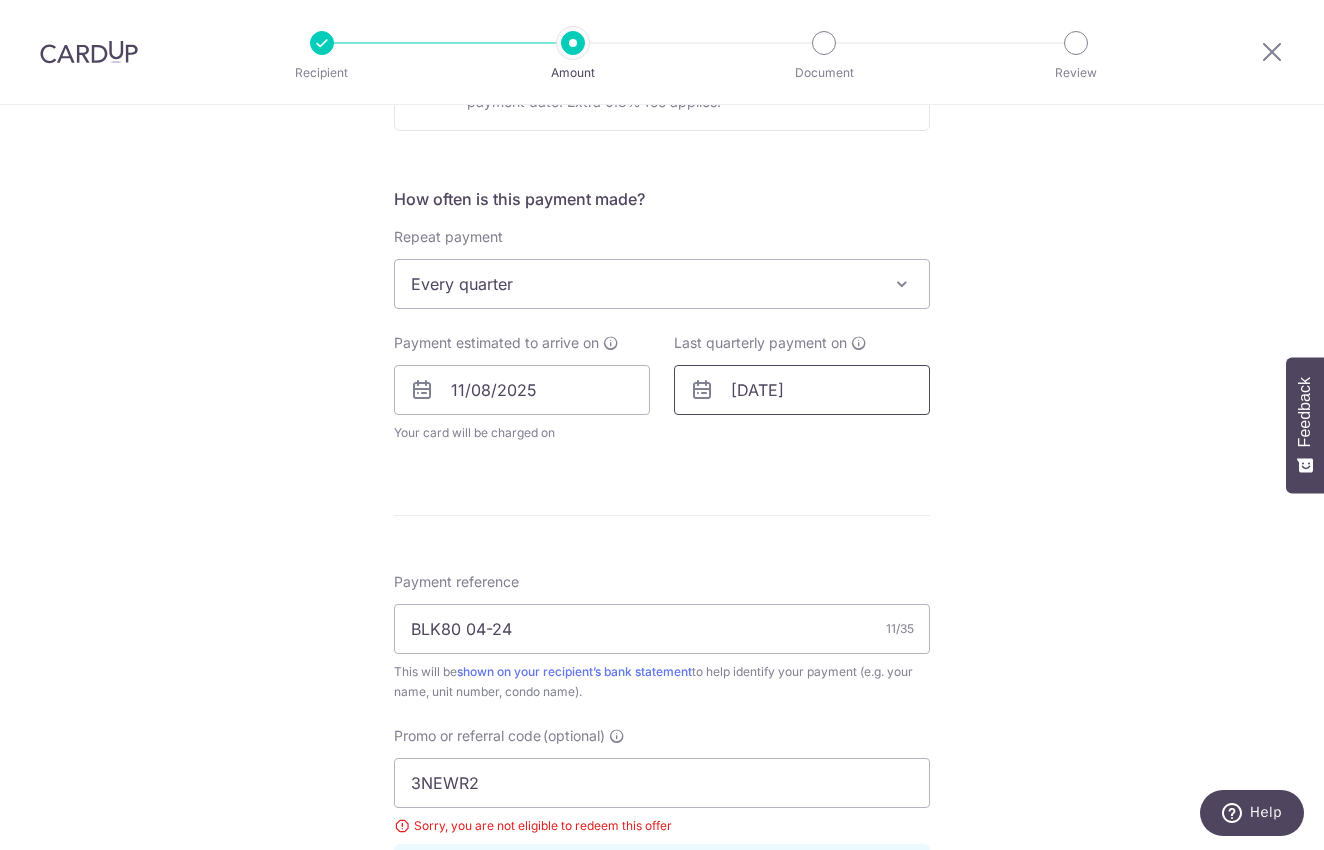 click on "[DATE]" at bounding box center (802, 390) 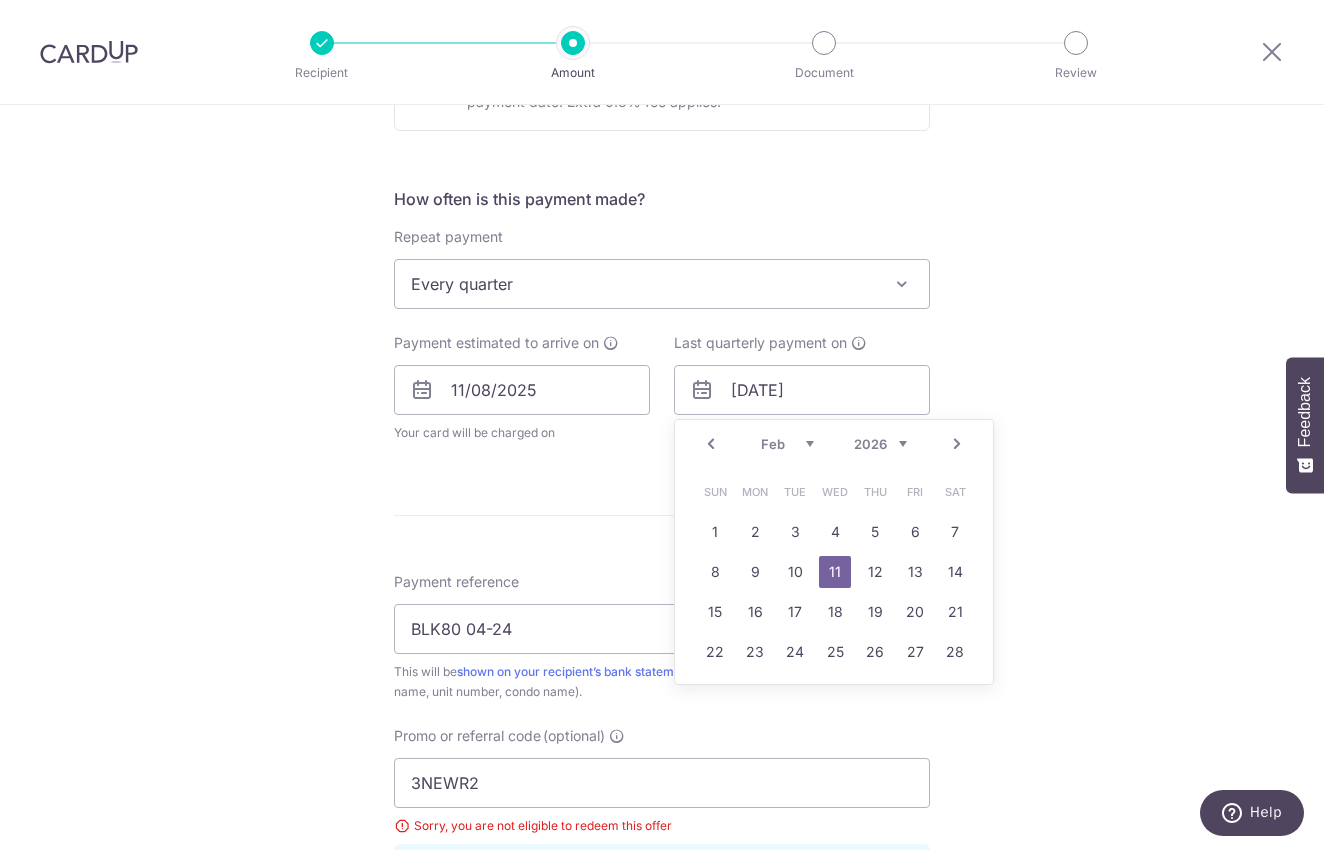 click on "2025 2026 2027 2028 2029 2030 2031 2032 2033 2034 2035" at bounding box center (880, 444) 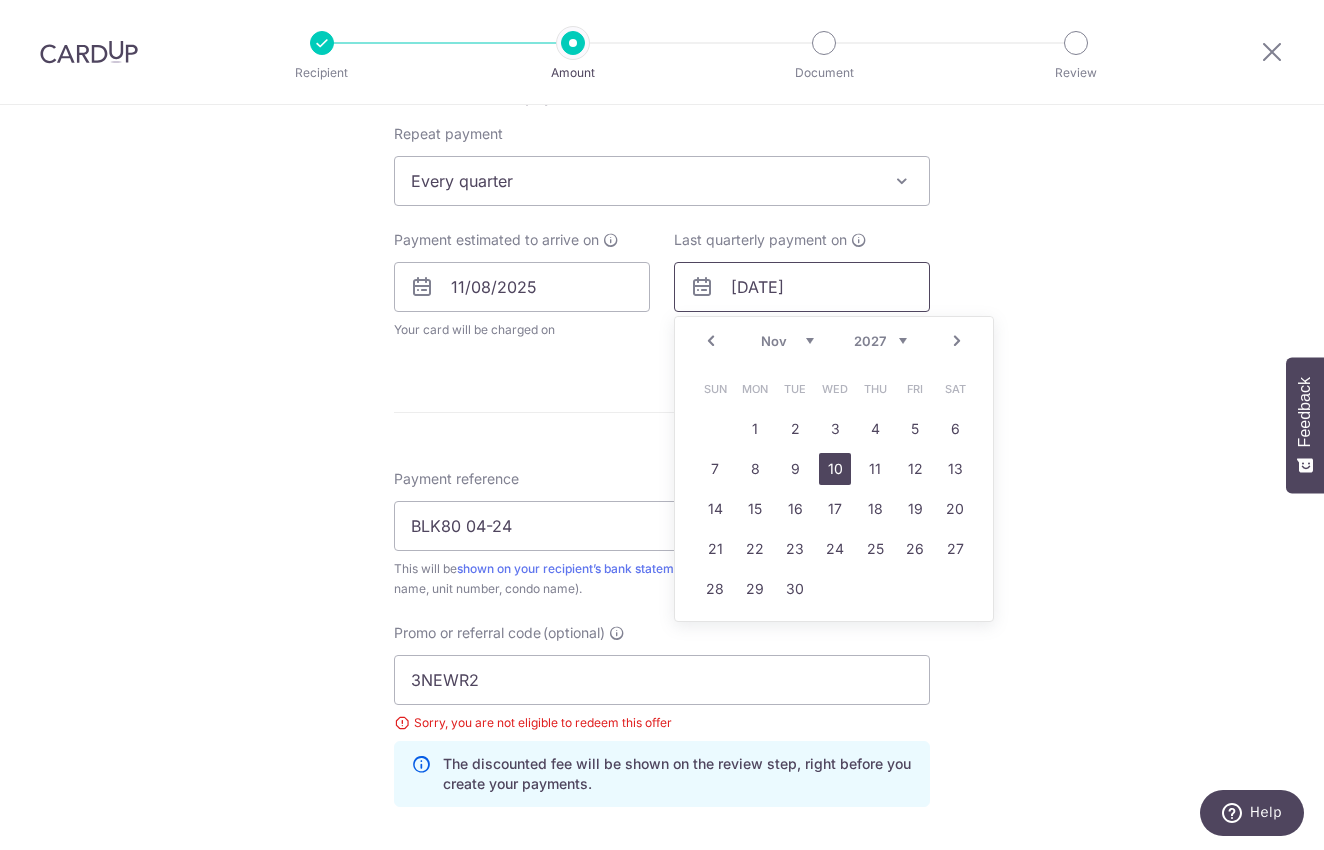 scroll, scrollTop: 797, scrollLeft: 0, axis: vertical 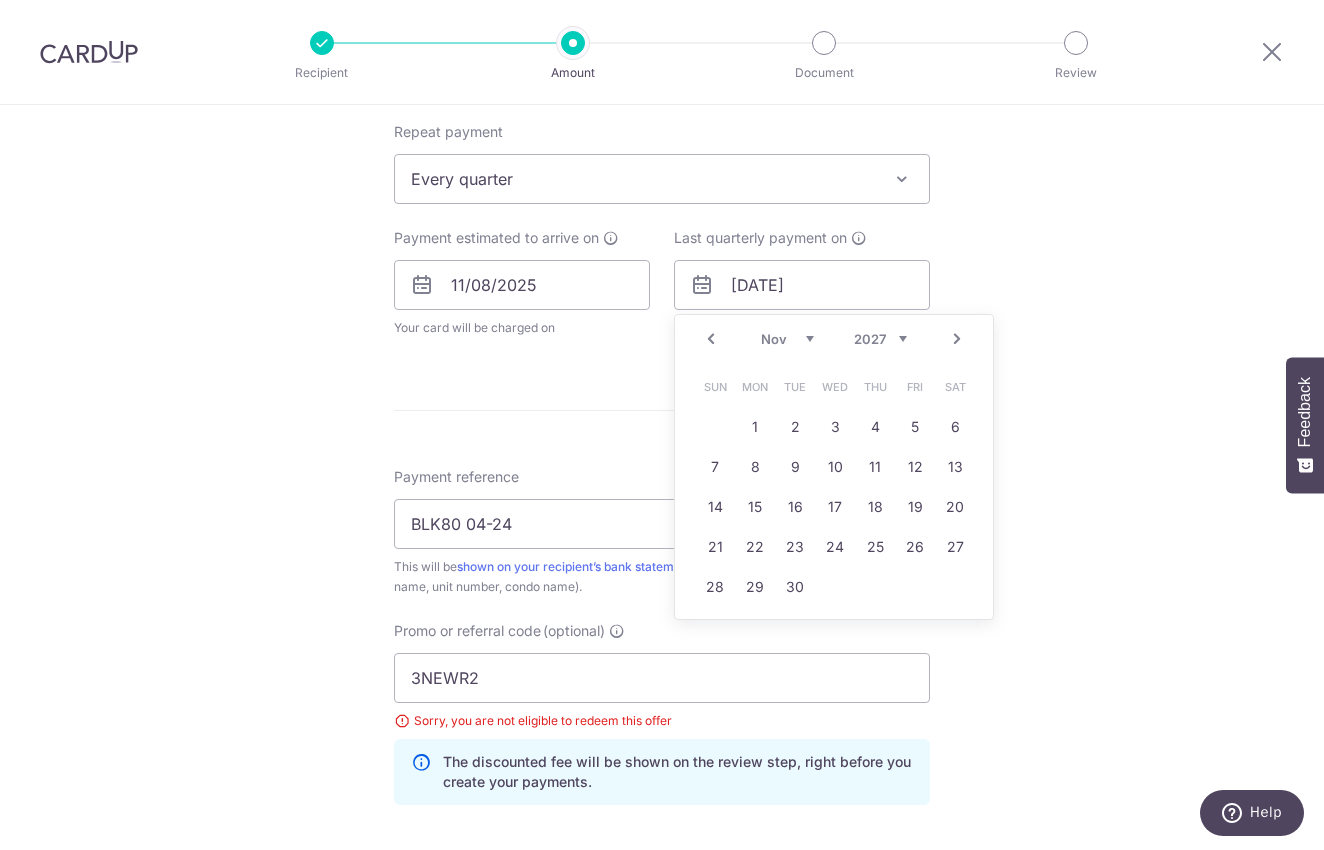 click on "Tell us more about your payment
Enter payment amount
SGD
1,079.10
1079.10
Select Card
**** 7068
Add credit card
Your Cards
**** 7068
Secure 256-bit SSL
Text
New card details
Card
Secure 256-bit SSL" at bounding box center [662, 271] 